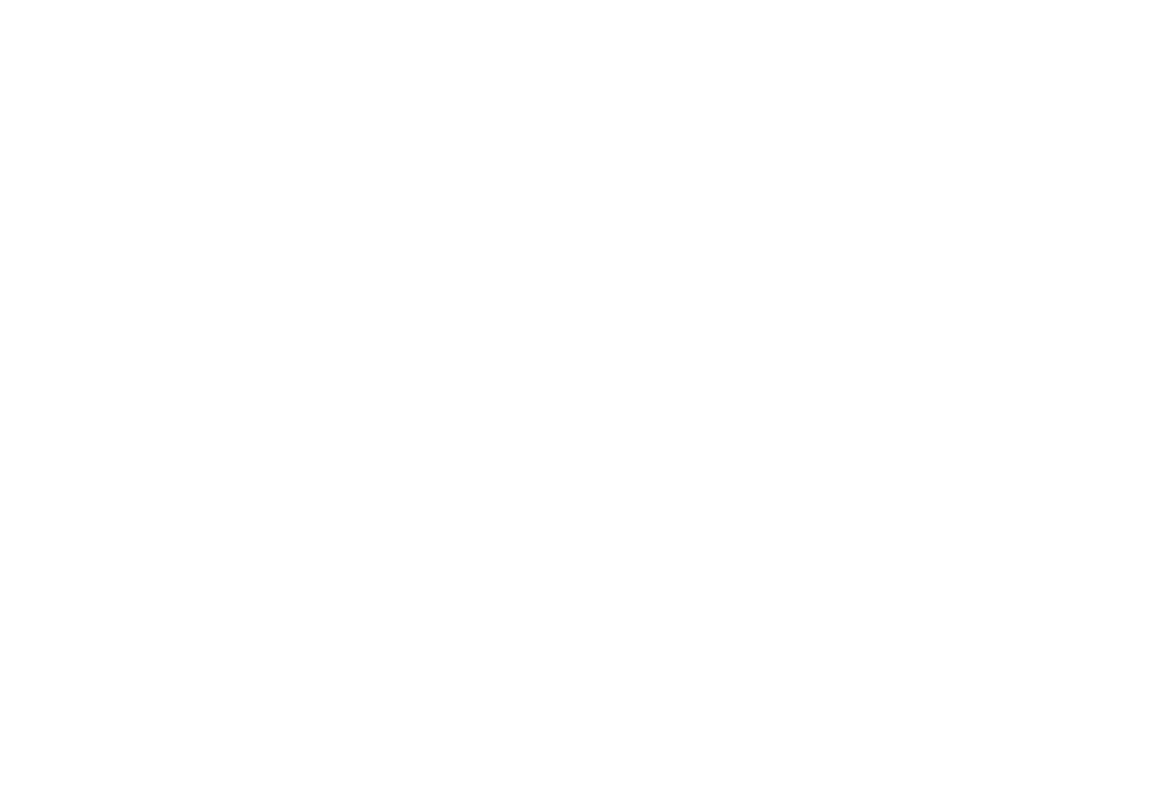 scroll, scrollTop: 0, scrollLeft: 0, axis: both 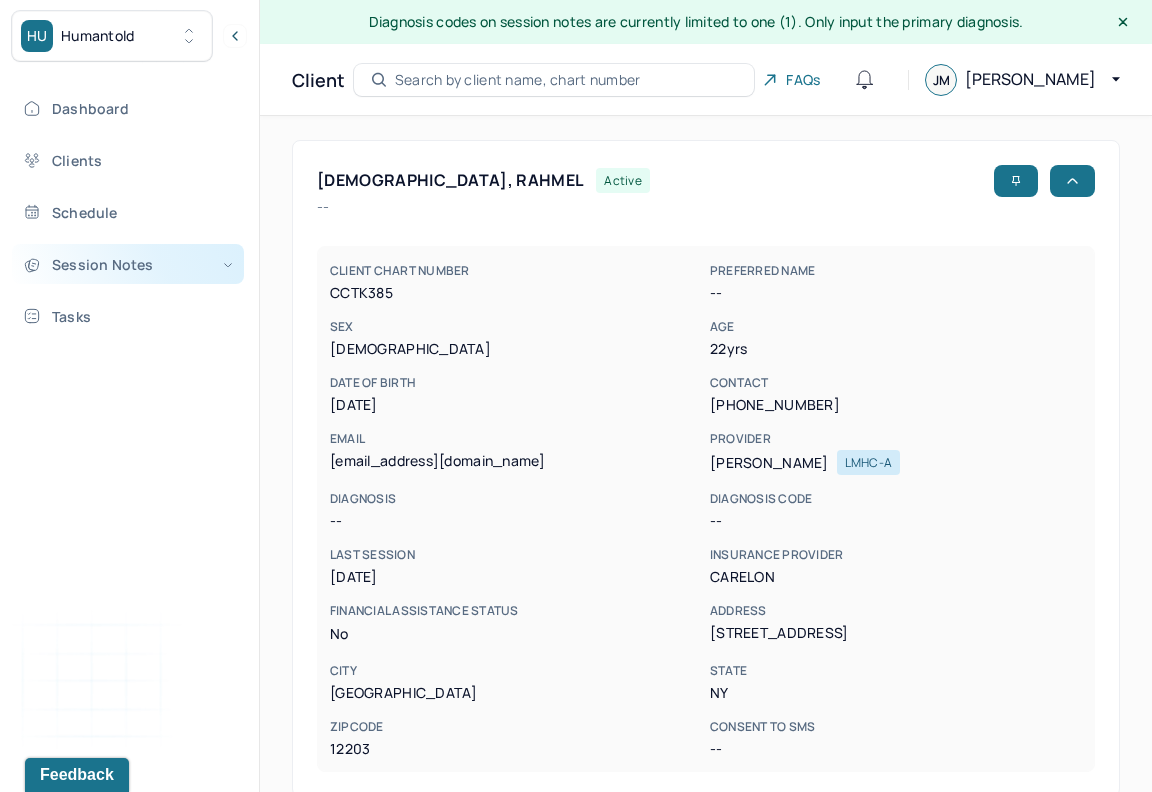 click on "Session Notes" at bounding box center [128, 264] 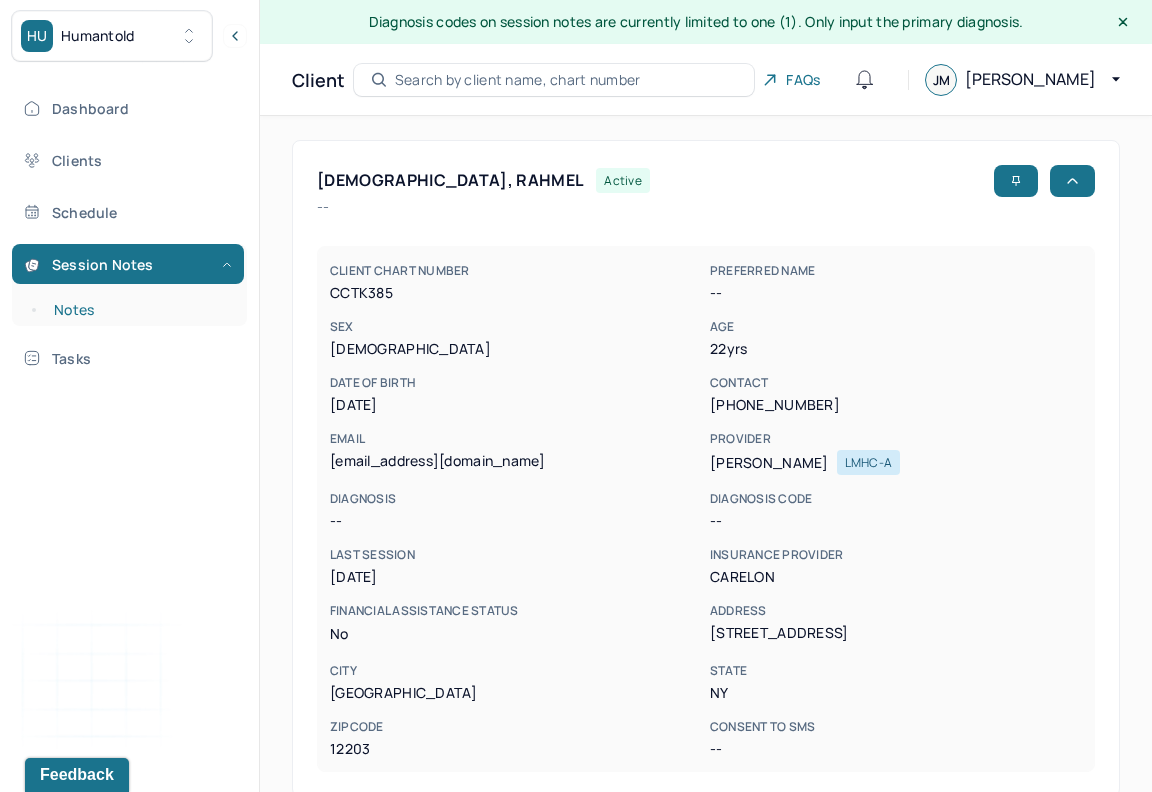 click on "Notes" at bounding box center [139, 310] 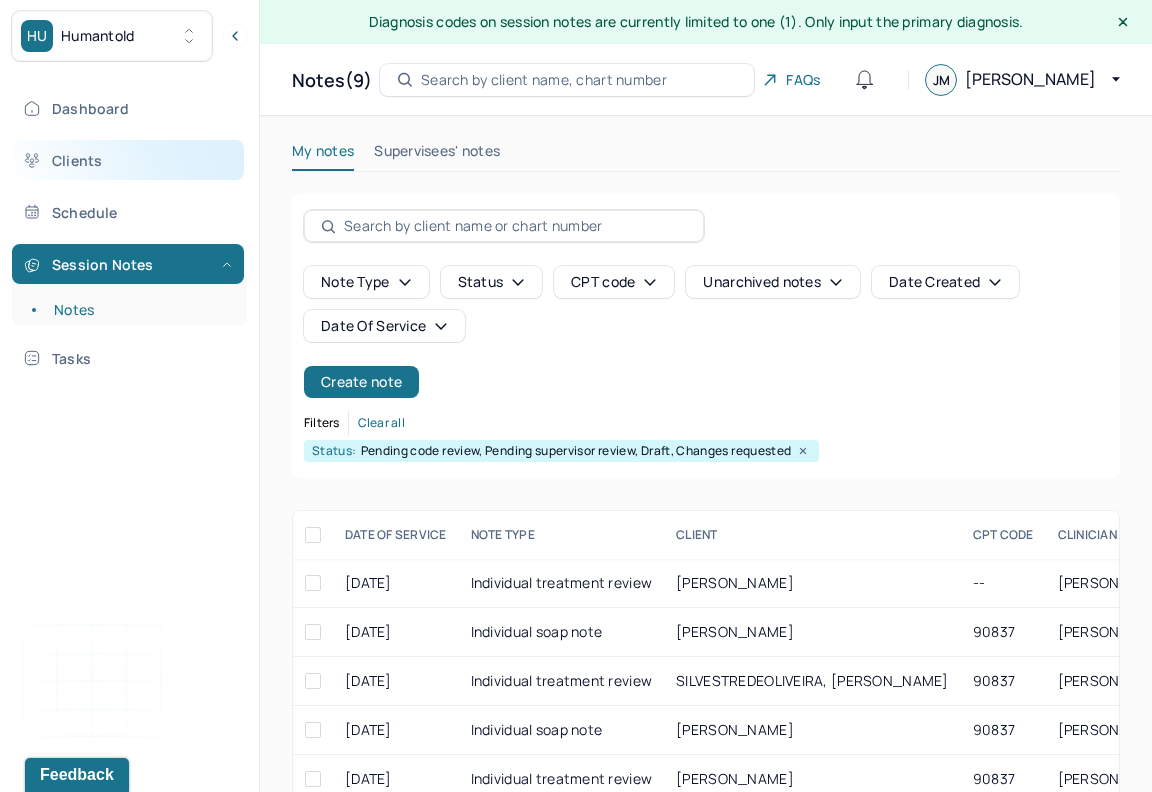 click on "Clients" at bounding box center (128, 160) 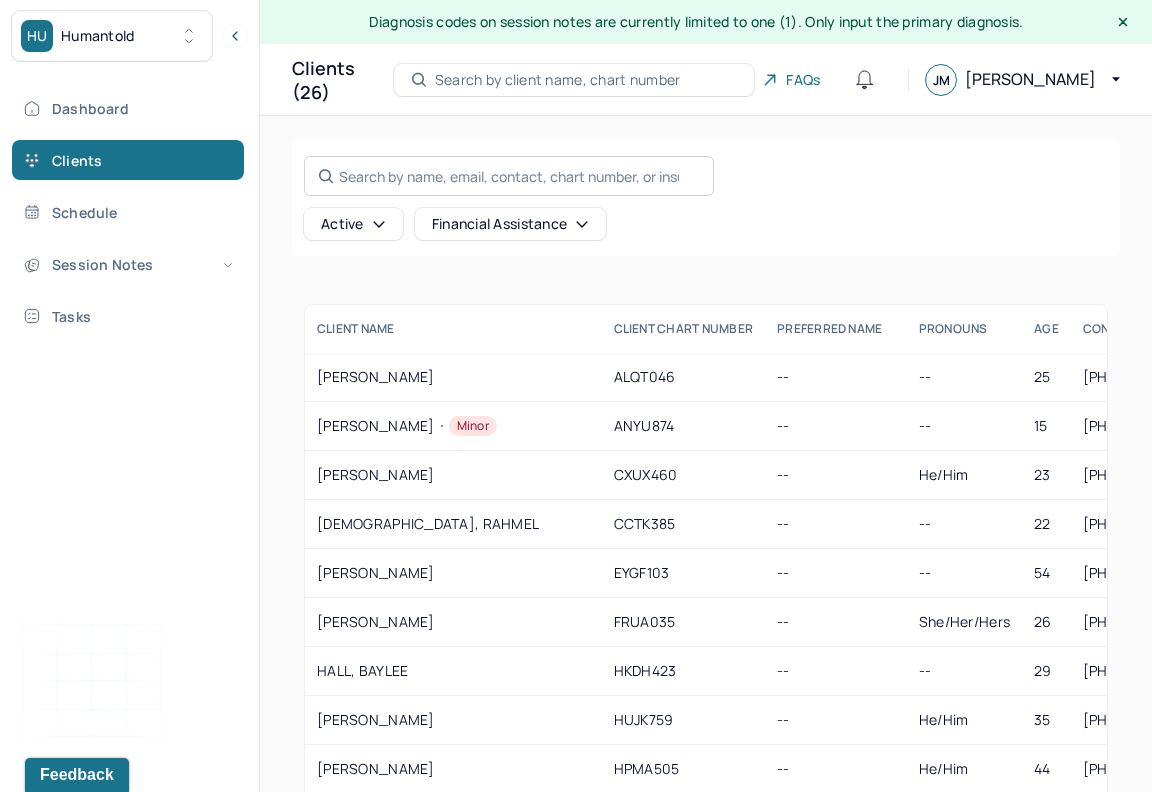 click on "Search by name, email, contact, chart number, or insurance id..." at bounding box center (509, 176) 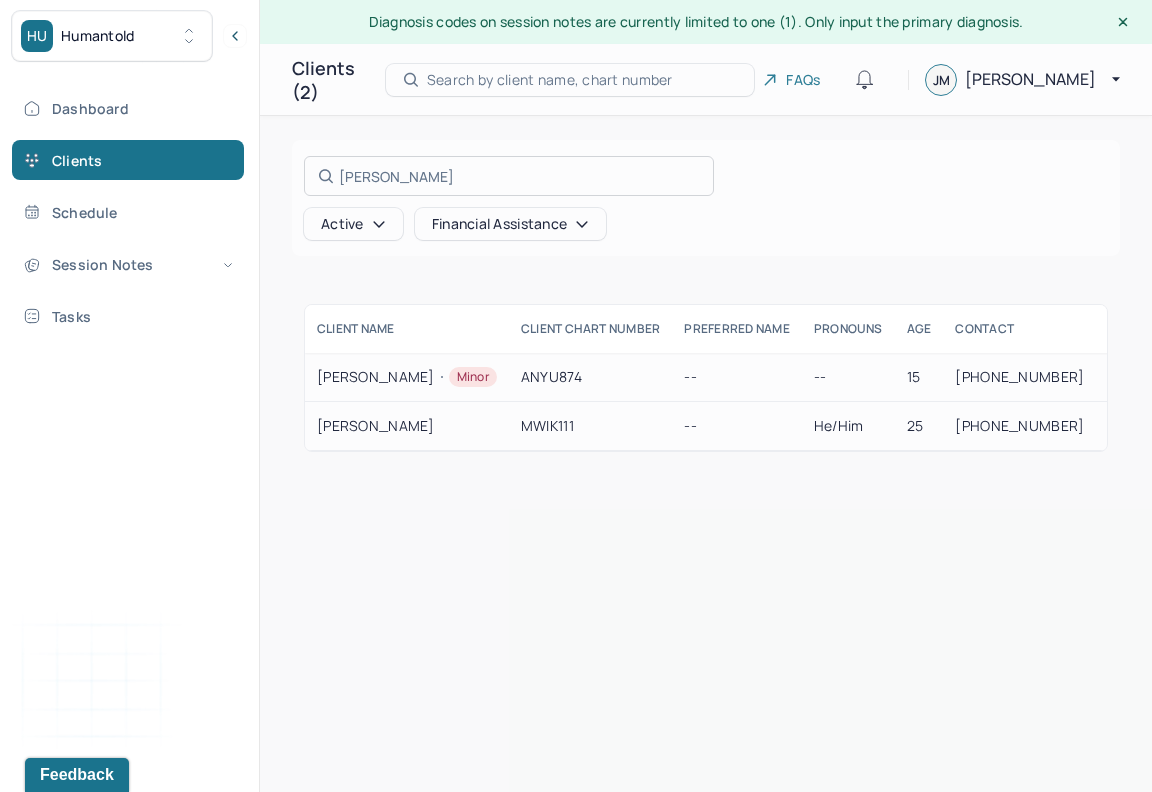type on "[PERSON_NAME]" 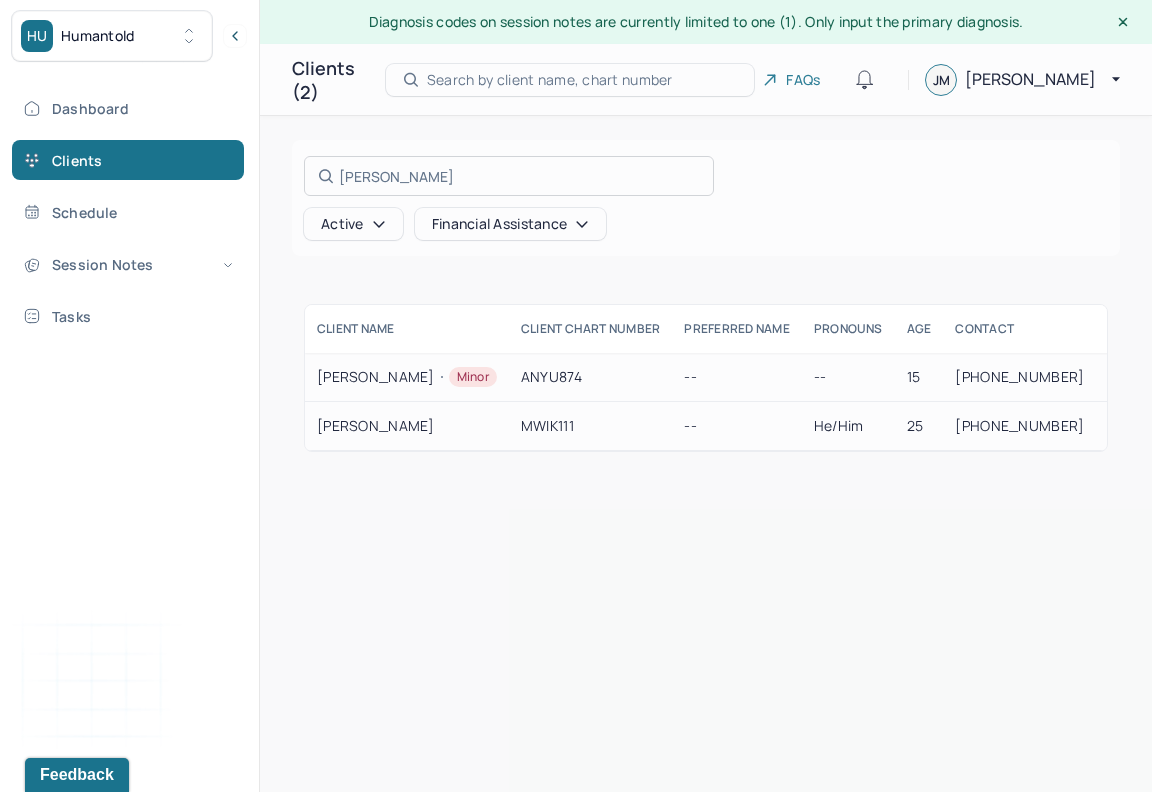 click at bounding box center (576, 396) 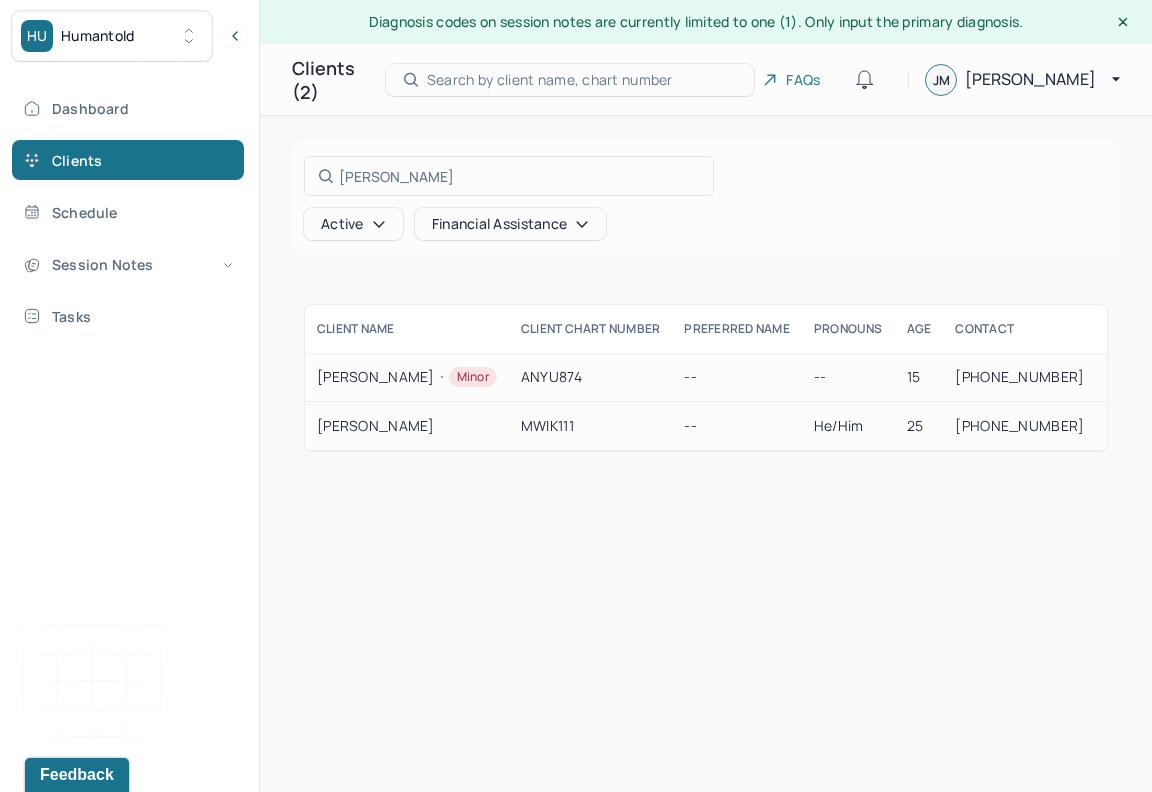 click on "MWIK111" at bounding box center [591, 426] 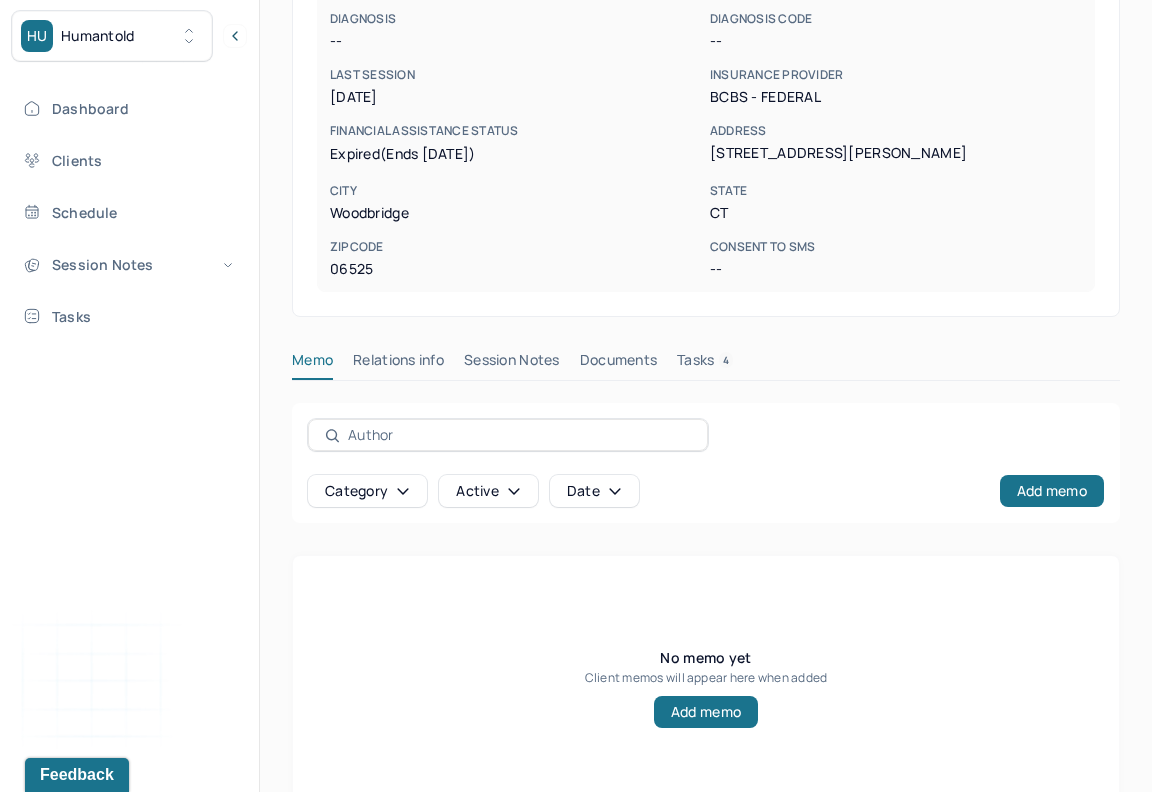 scroll, scrollTop: 483, scrollLeft: 0, axis: vertical 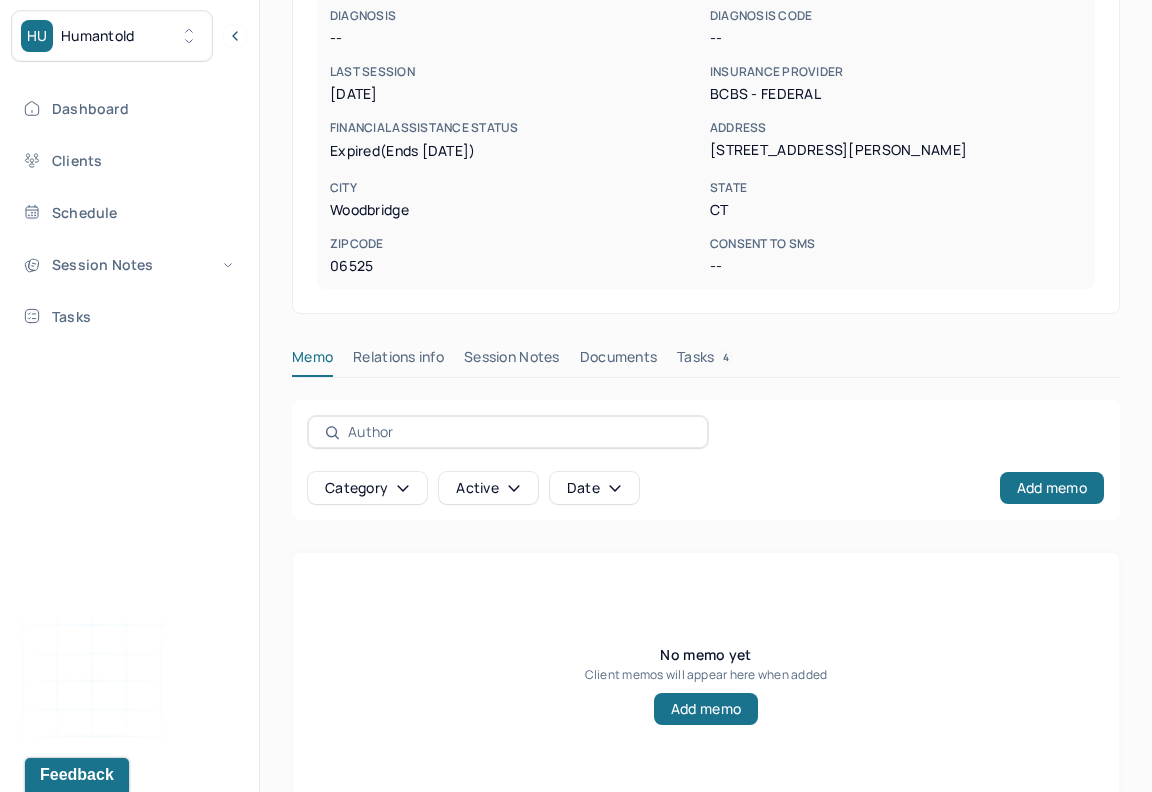 click on "Session Notes" at bounding box center (512, 361) 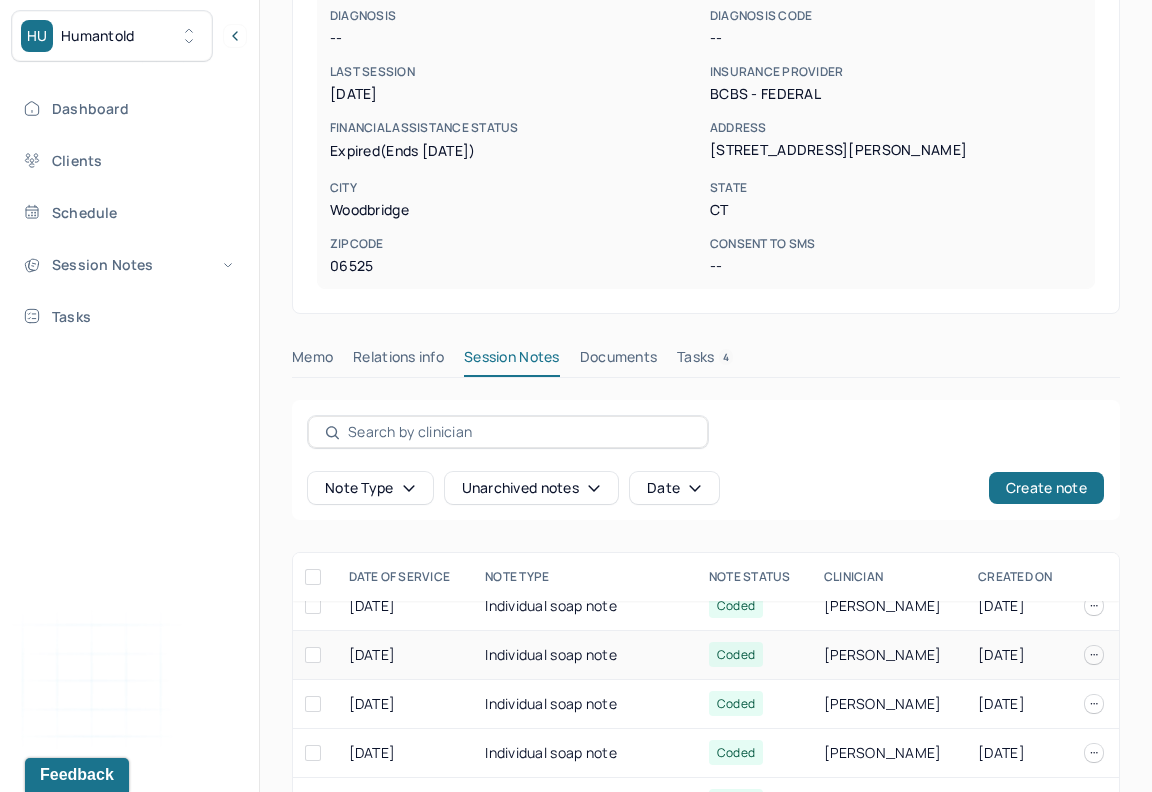 scroll, scrollTop: 0, scrollLeft: 0, axis: both 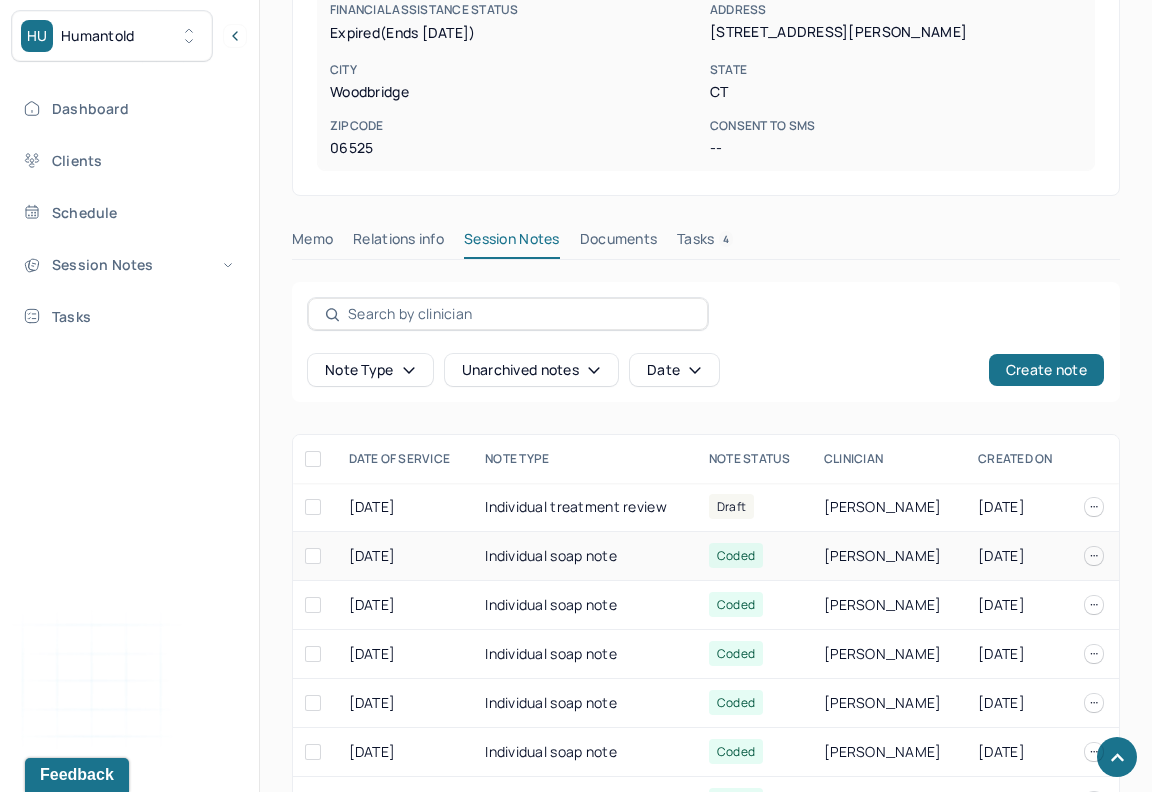 click on "Individual soap note" at bounding box center [585, 556] 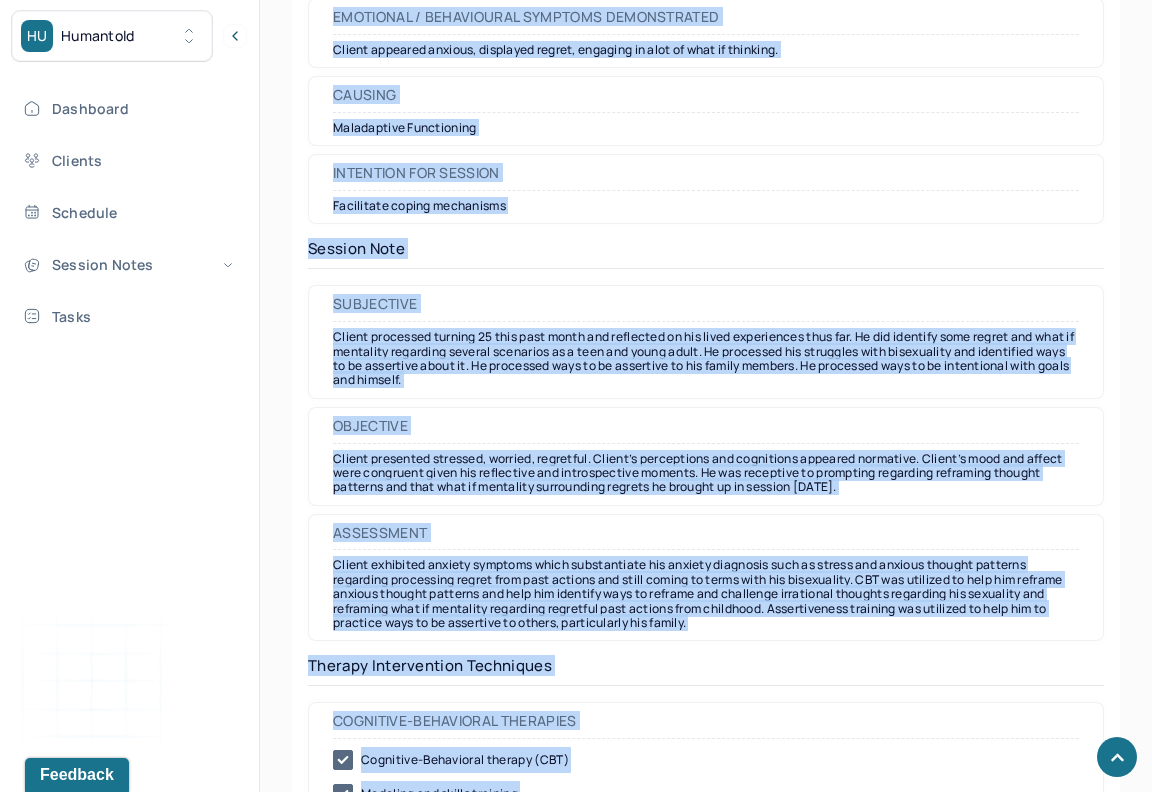 click on "Client presented stressed, worried, regretful. Client’s perceptions and cognitions appeared normative.  Client’s mood and affect were congruent given his reflective and introspective moments.  He was receptive to prompting regarding reframing thought patterns and that what if mentality surrounding regrets he brought up in session [DATE]." at bounding box center (706, 473) 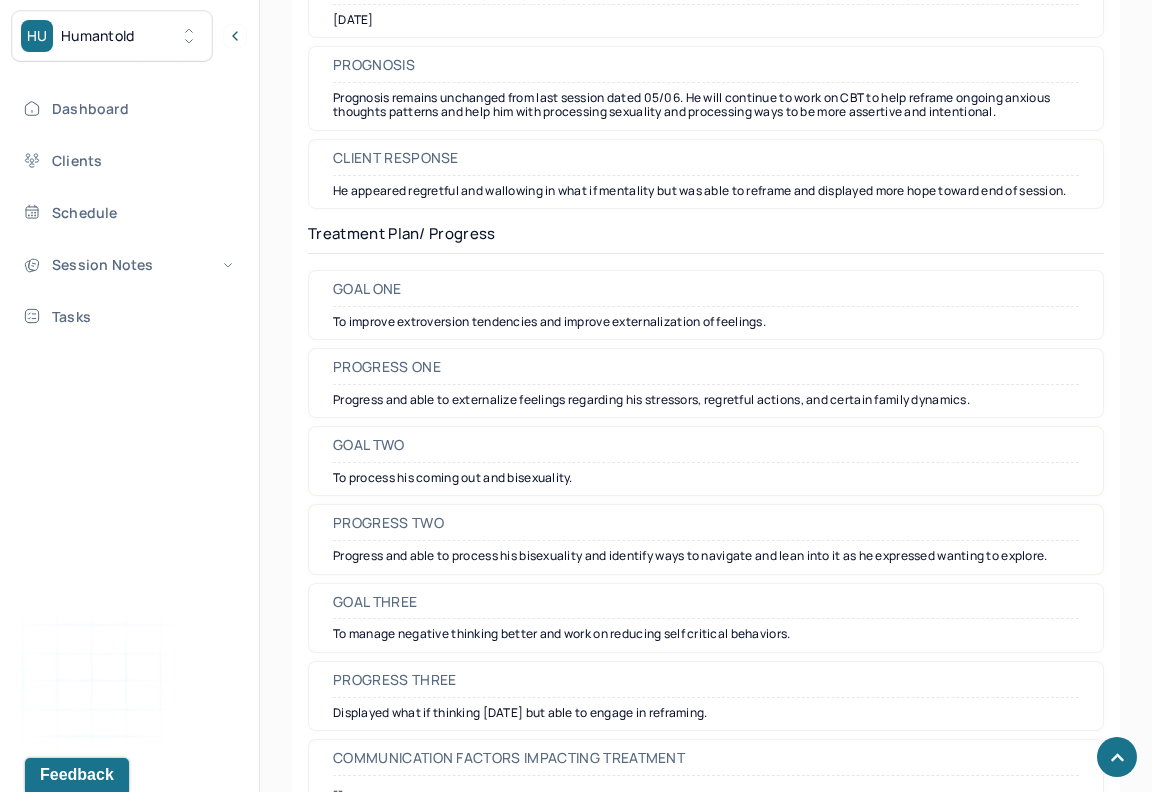 scroll, scrollTop: 2863, scrollLeft: 0, axis: vertical 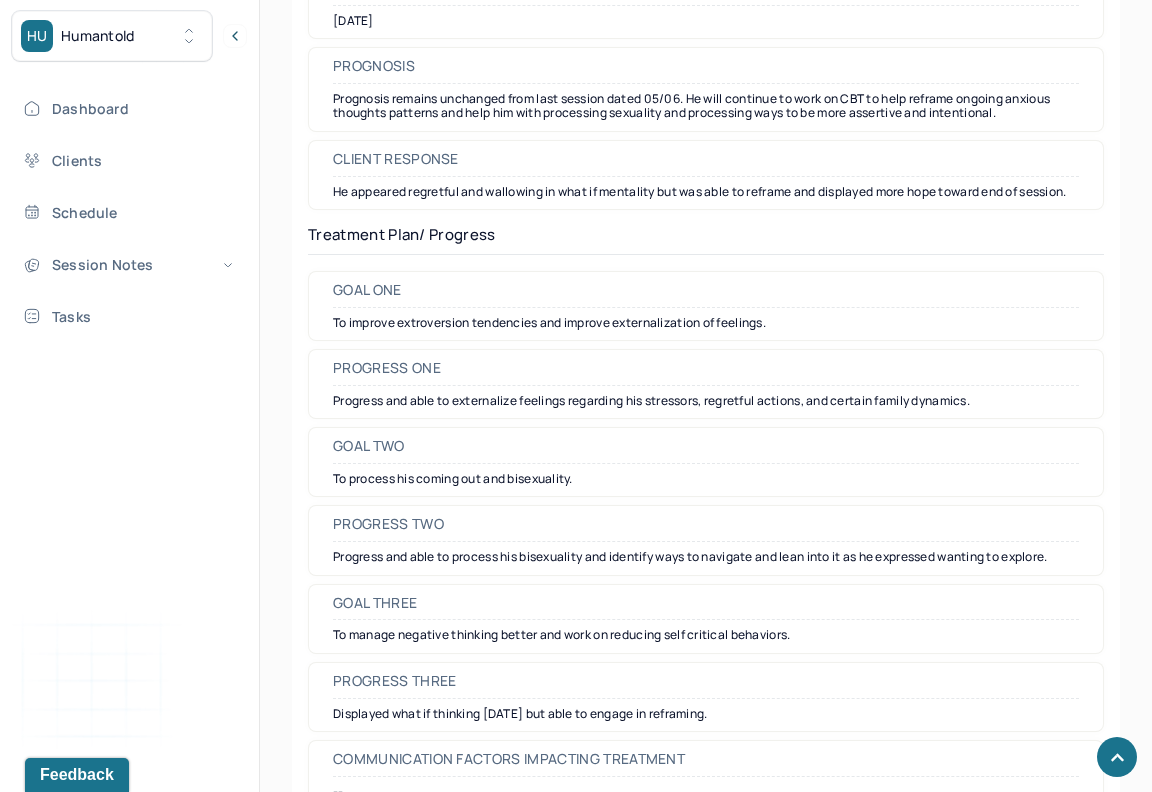 click on "To improve extroversion tendencies and improve externalization of feelings." at bounding box center [706, 323] 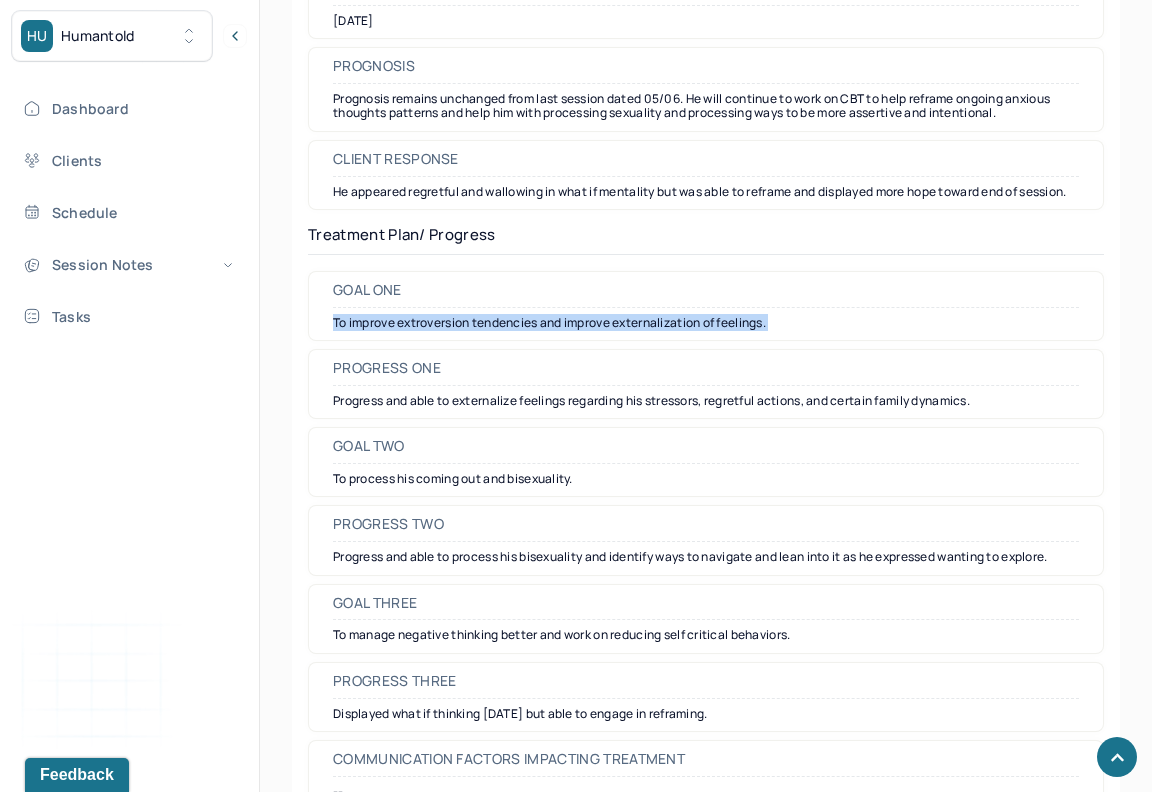 click on "To improve extroversion tendencies and improve externalization of feelings." at bounding box center (706, 323) 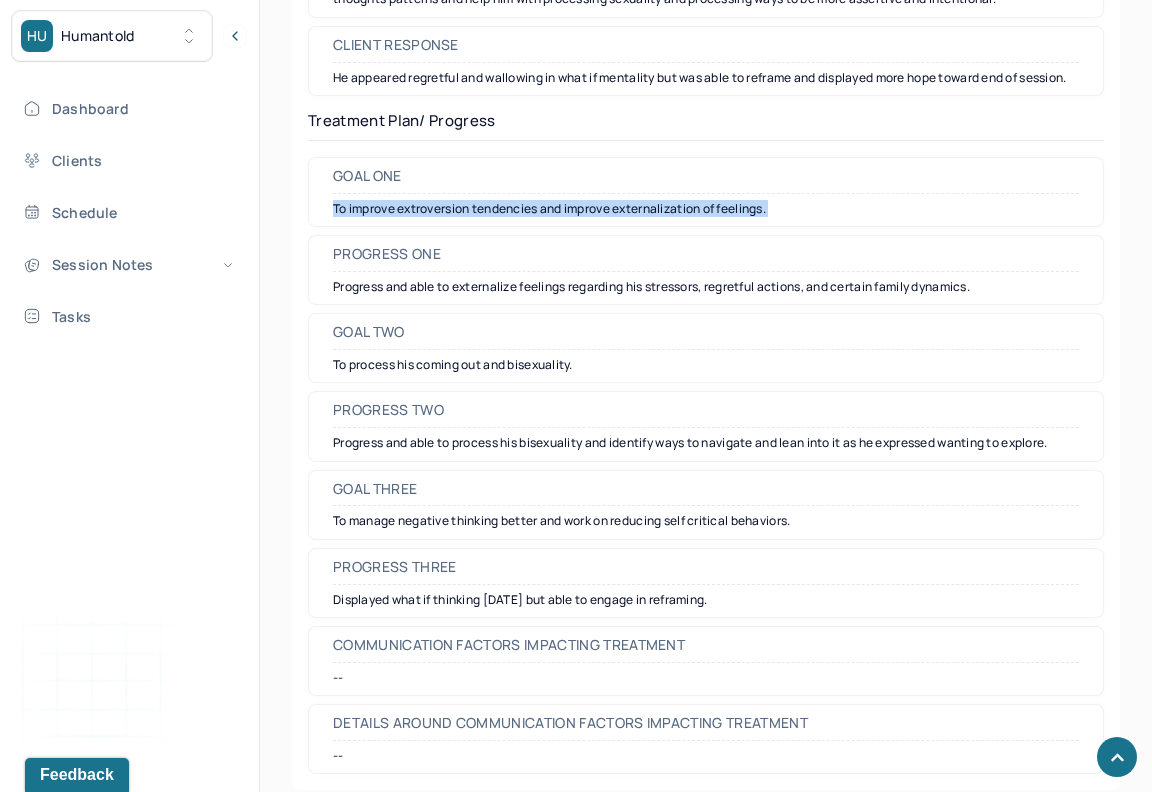 scroll, scrollTop: 2975, scrollLeft: 0, axis: vertical 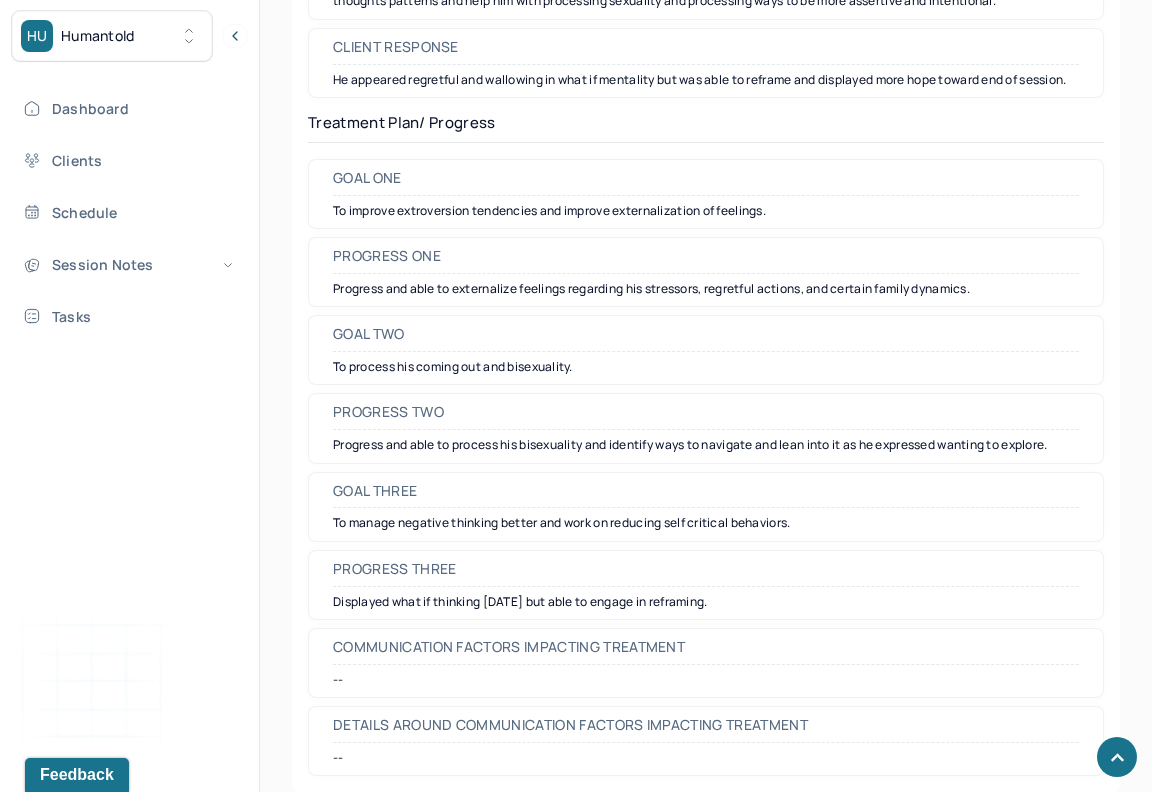 click on "To process his coming out and bisexuality." at bounding box center (706, 367) 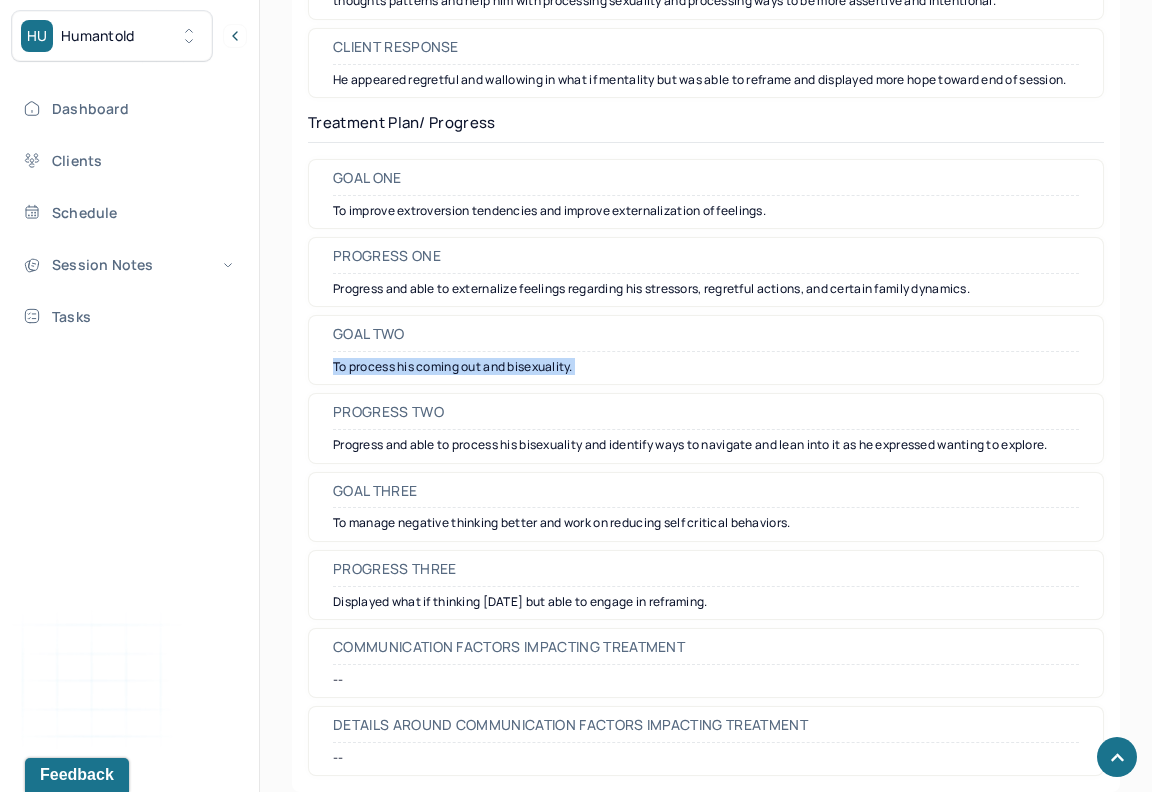 click on "To process his coming out and bisexuality." at bounding box center [706, 367] 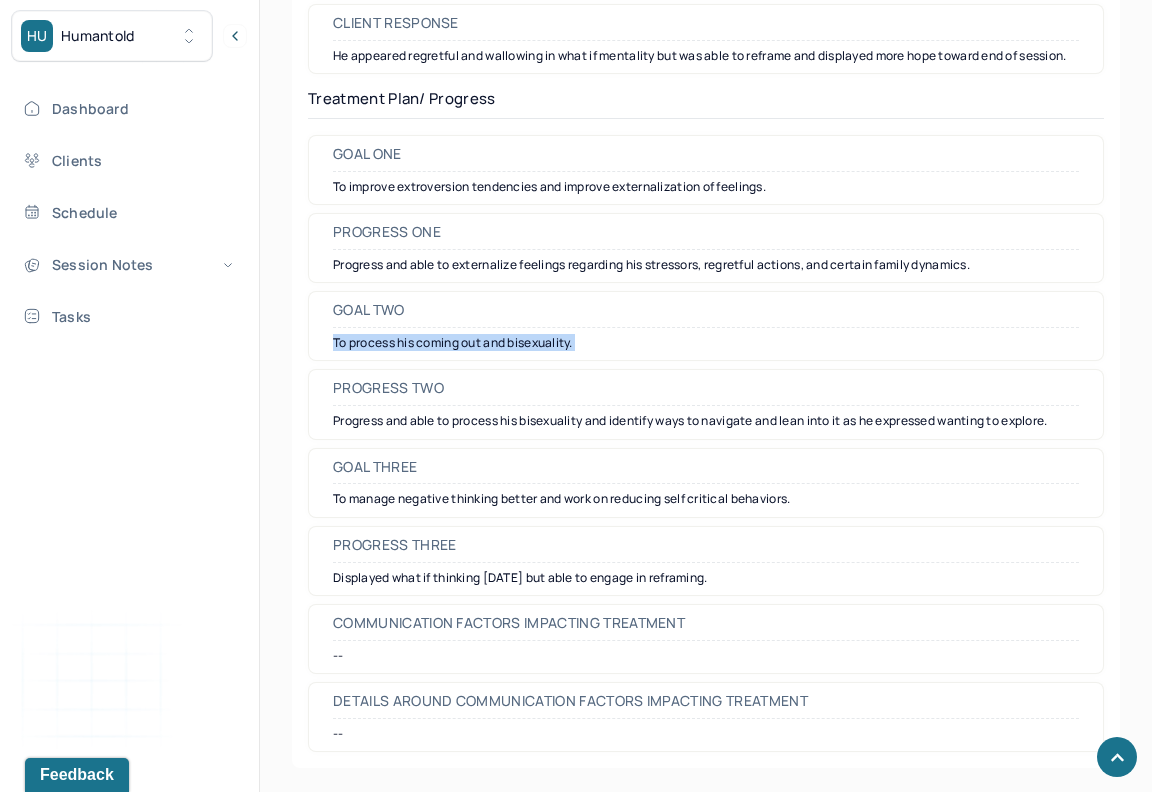 scroll, scrollTop: 3014, scrollLeft: 0, axis: vertical 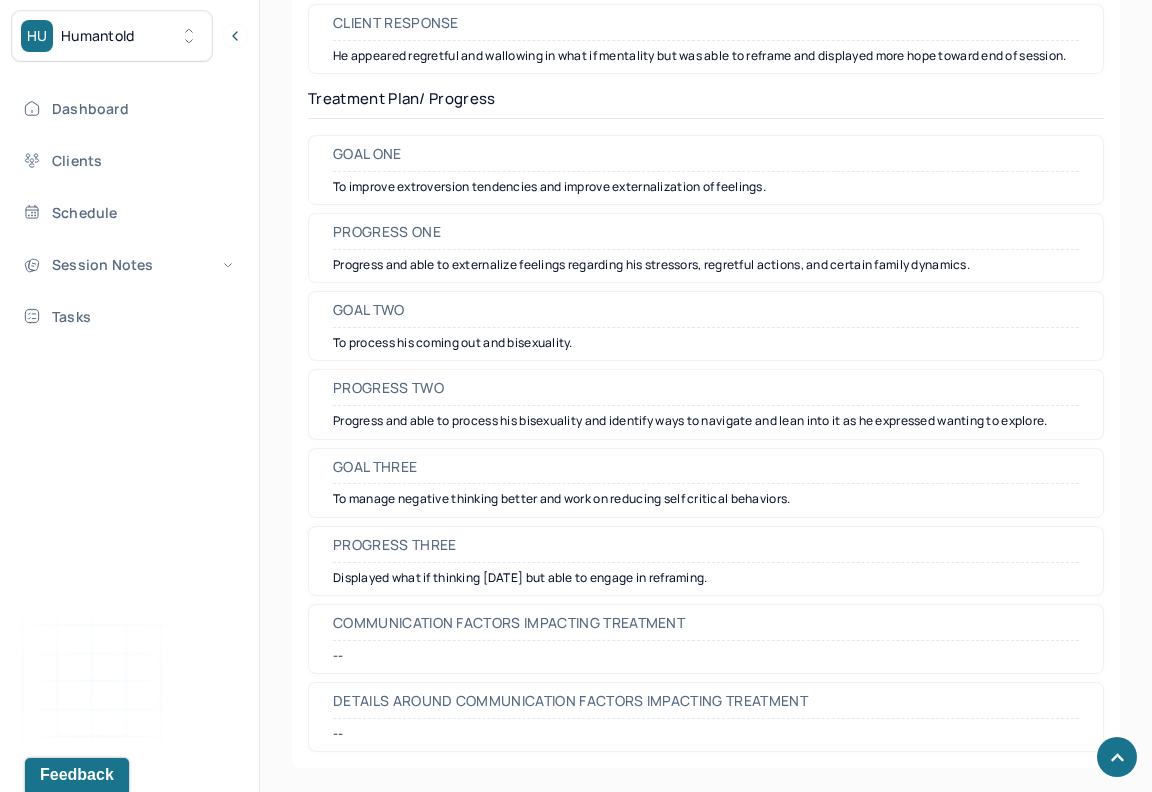 click on "To manage negative thinking better and work on reducing self critical behaviors." at bounding box center [706, 499] 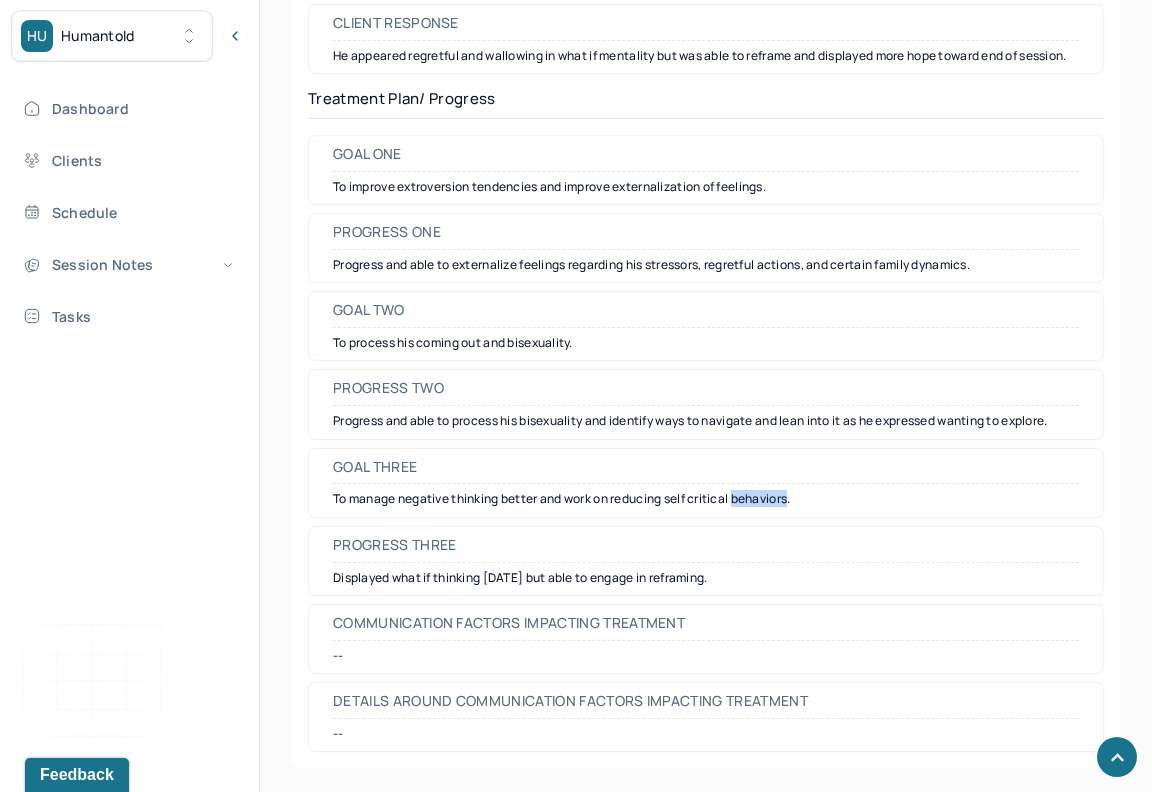 click on "To manage negative thinking better and work on reducing self critical behaviors." at bounding box center (706, 499) 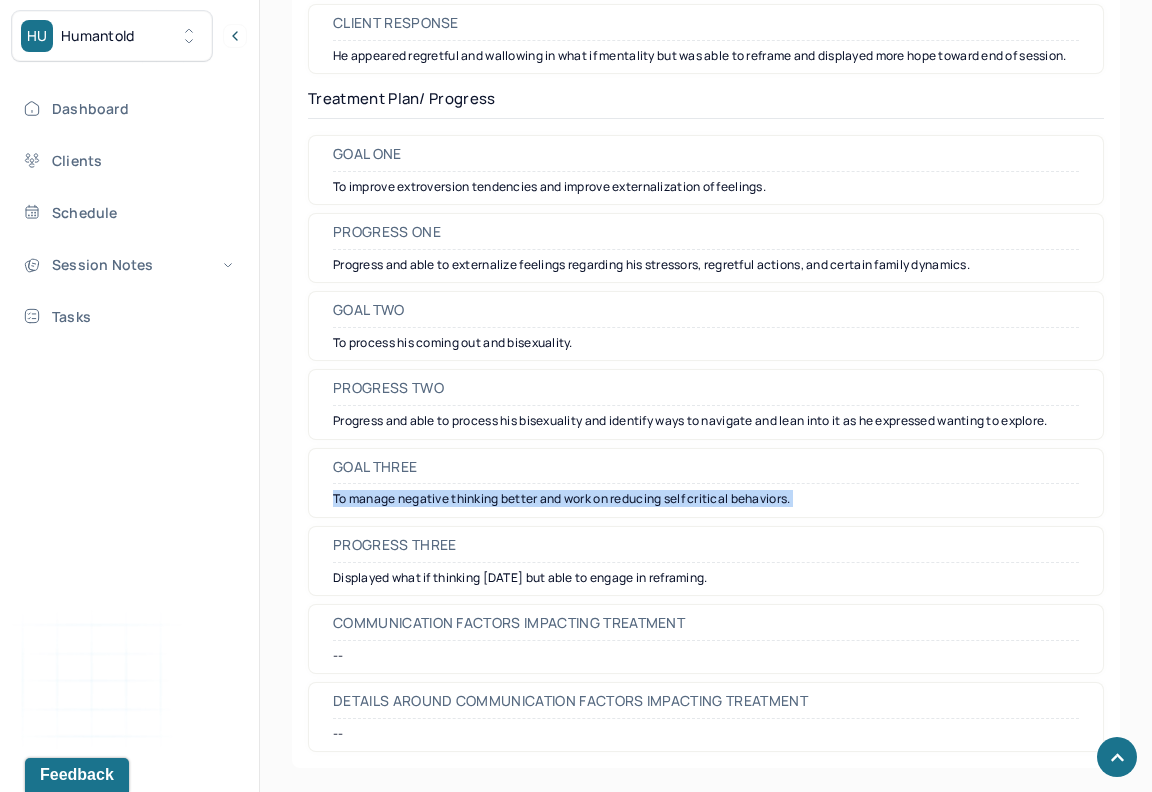 click on "To manage negative thinking better and work on reducing self critical behaviors." at bounding box center [706, 499] 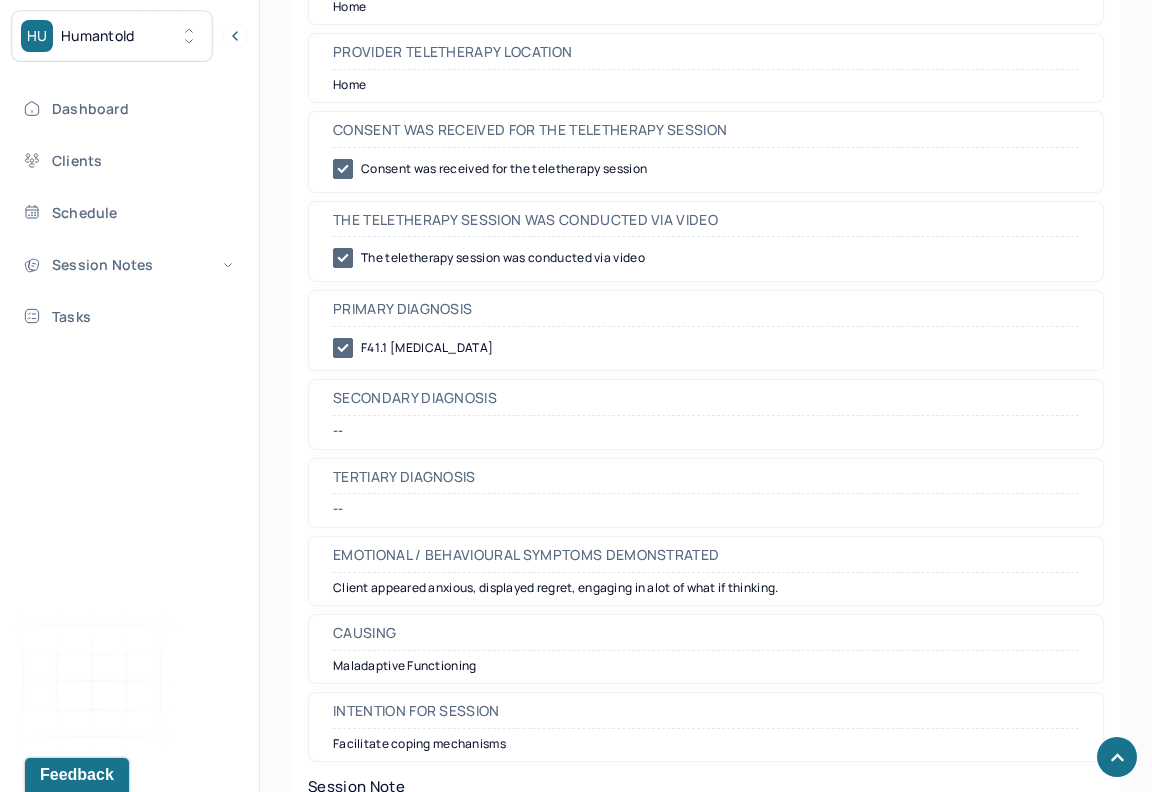 scroll, scrollTop: 1038, scrollLeft: 0, axis: vertical 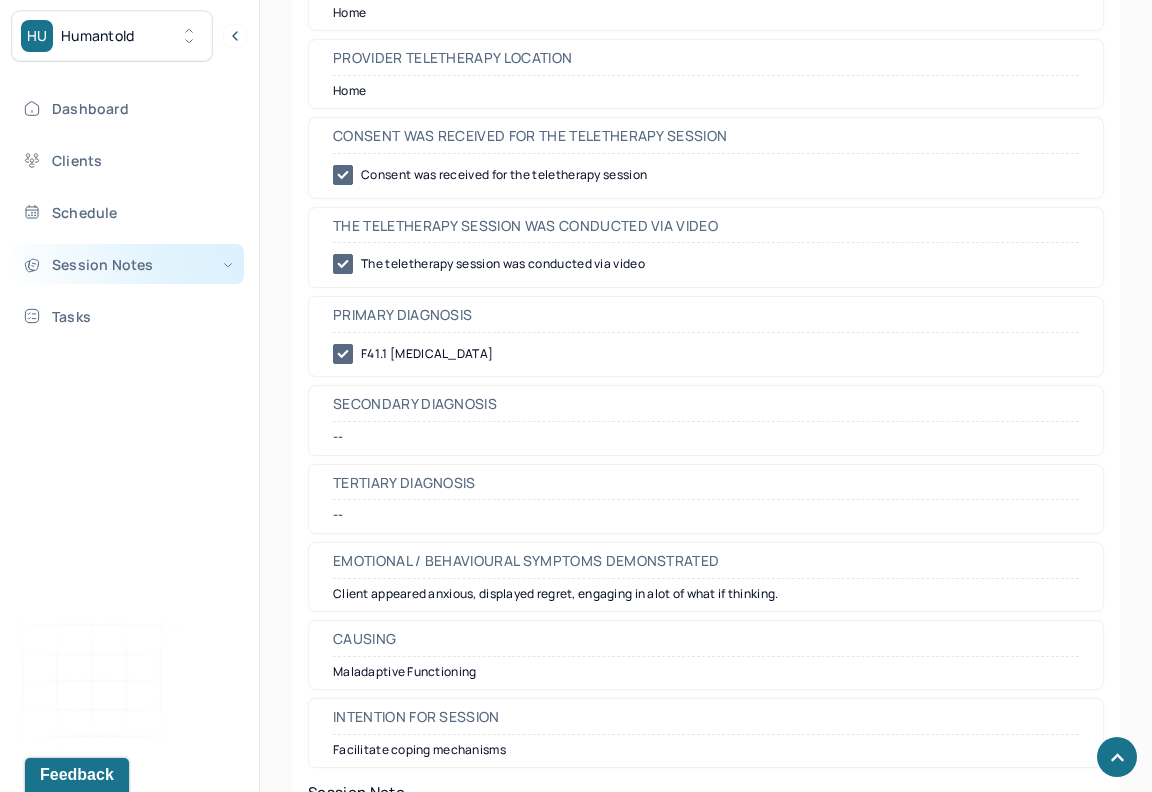 click on "Session Notes" at bounding box center [128, 264] 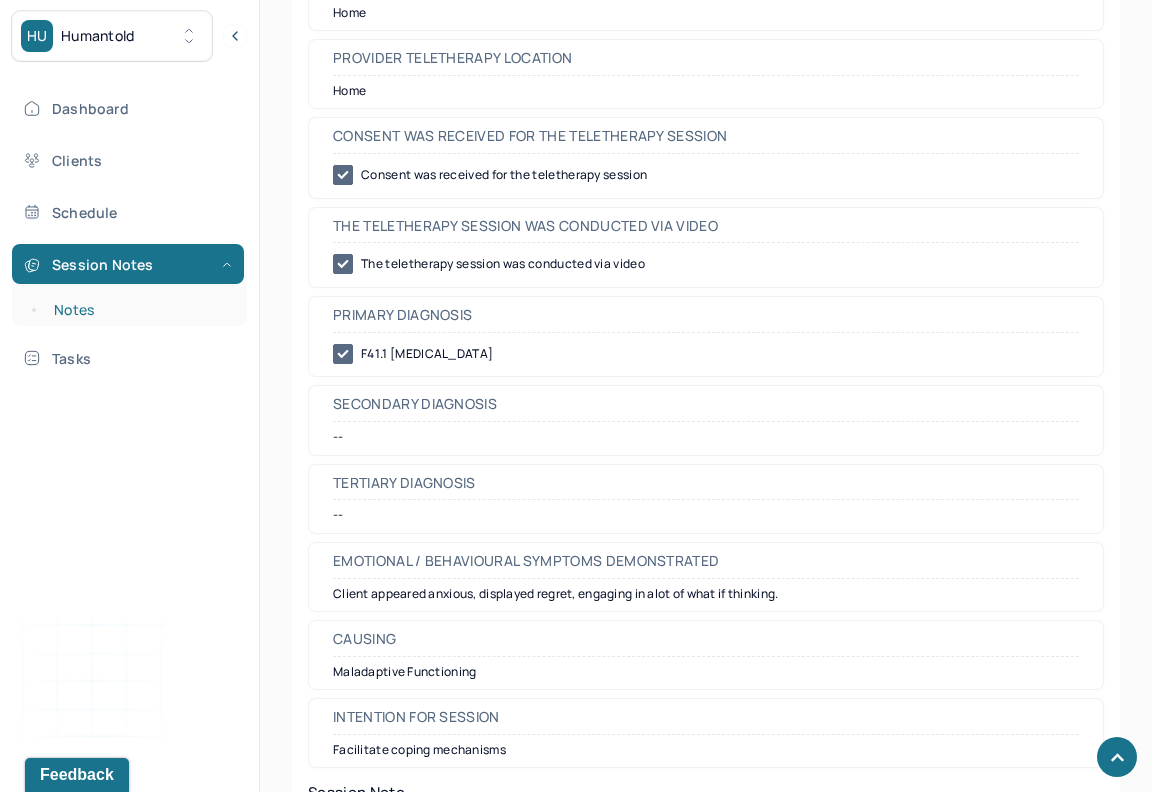 click on "Notes" at bounding box center [139, 310] 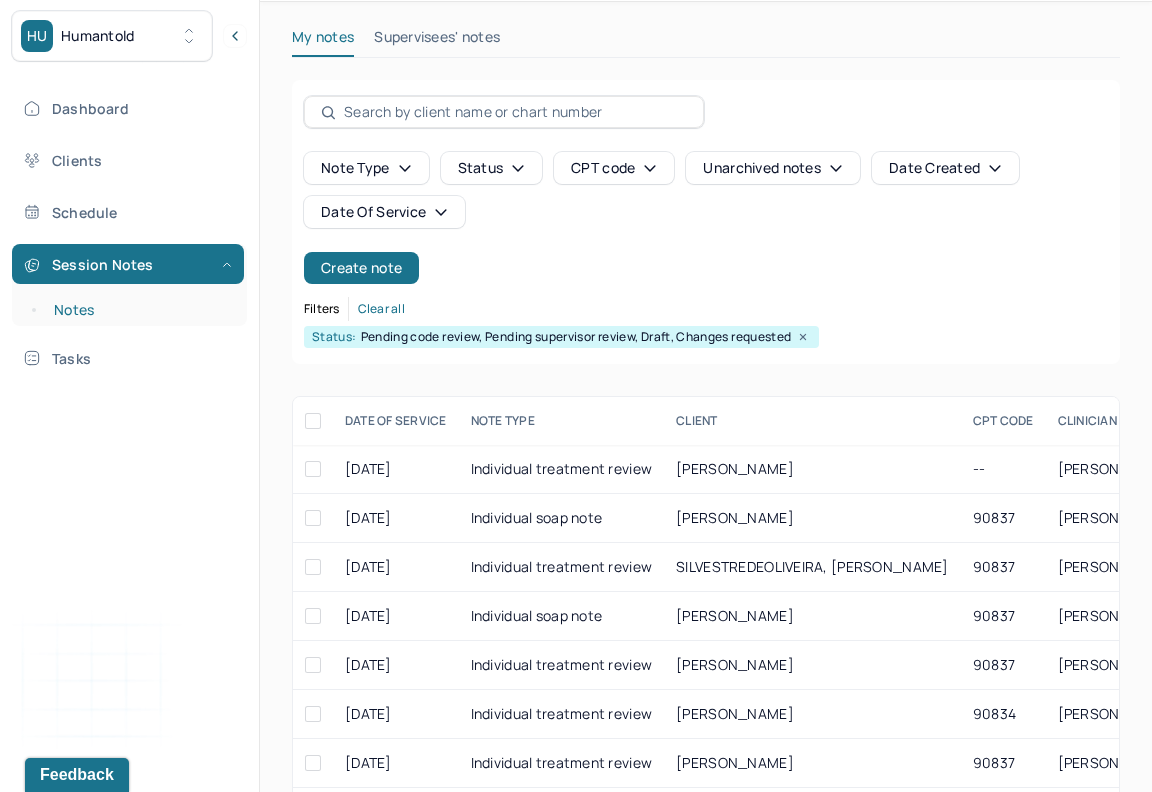 scroll, scrollTop: 234, scrollLeft: 0, axis: vertical 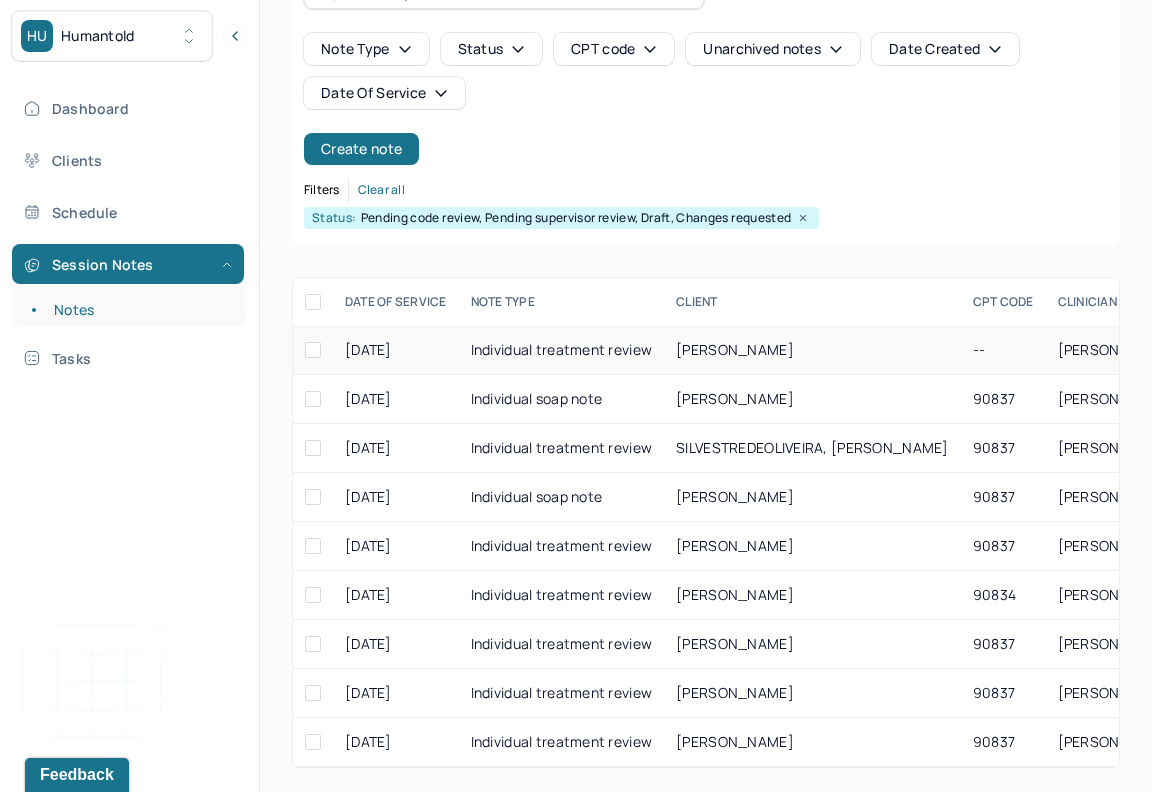 click on "[PERSON_NAME]" at bounding box center (812, 350) 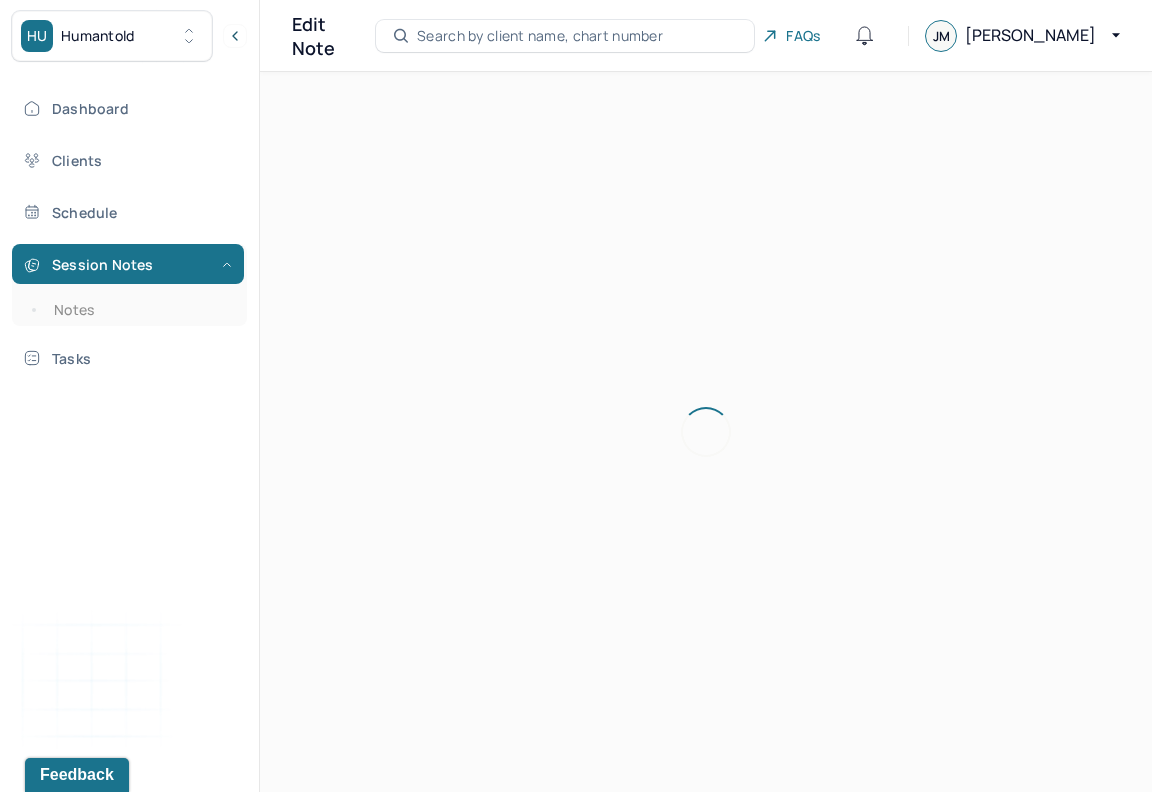 click at bounding box center (706, 432) 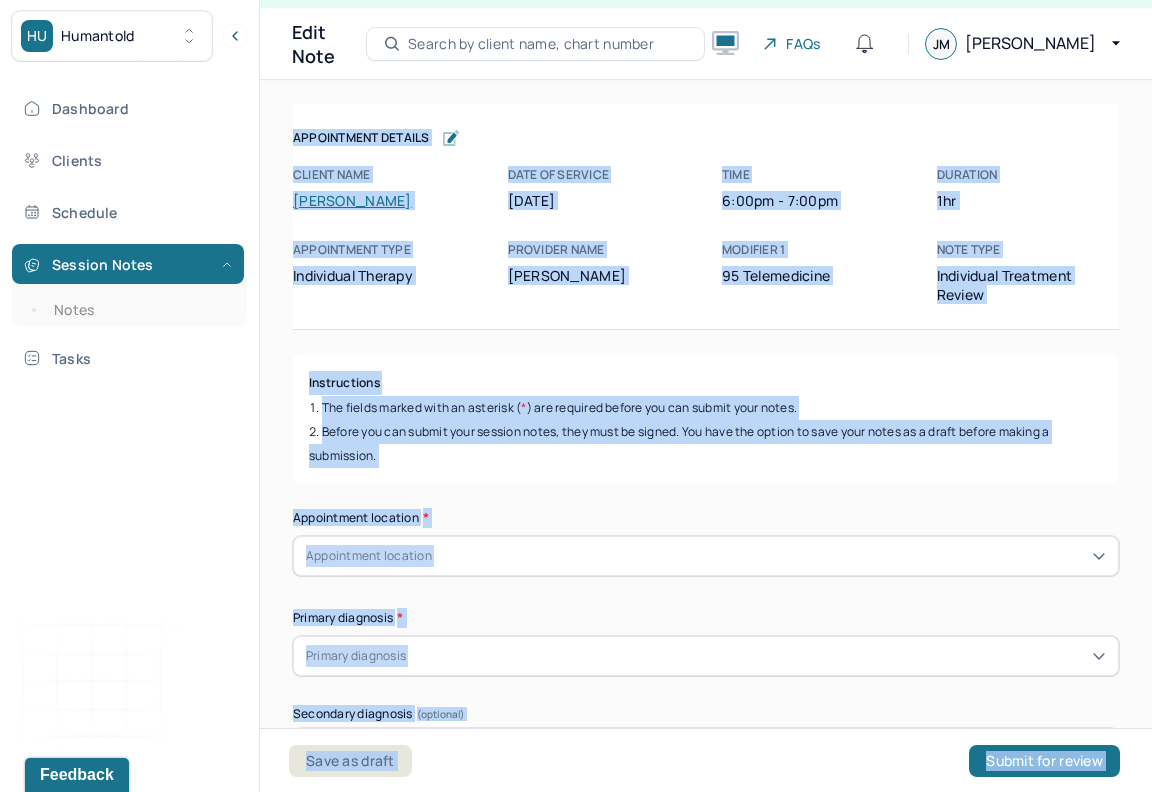 scroll, scrollTop: 36, scrollLeft: 0, axis: vertical 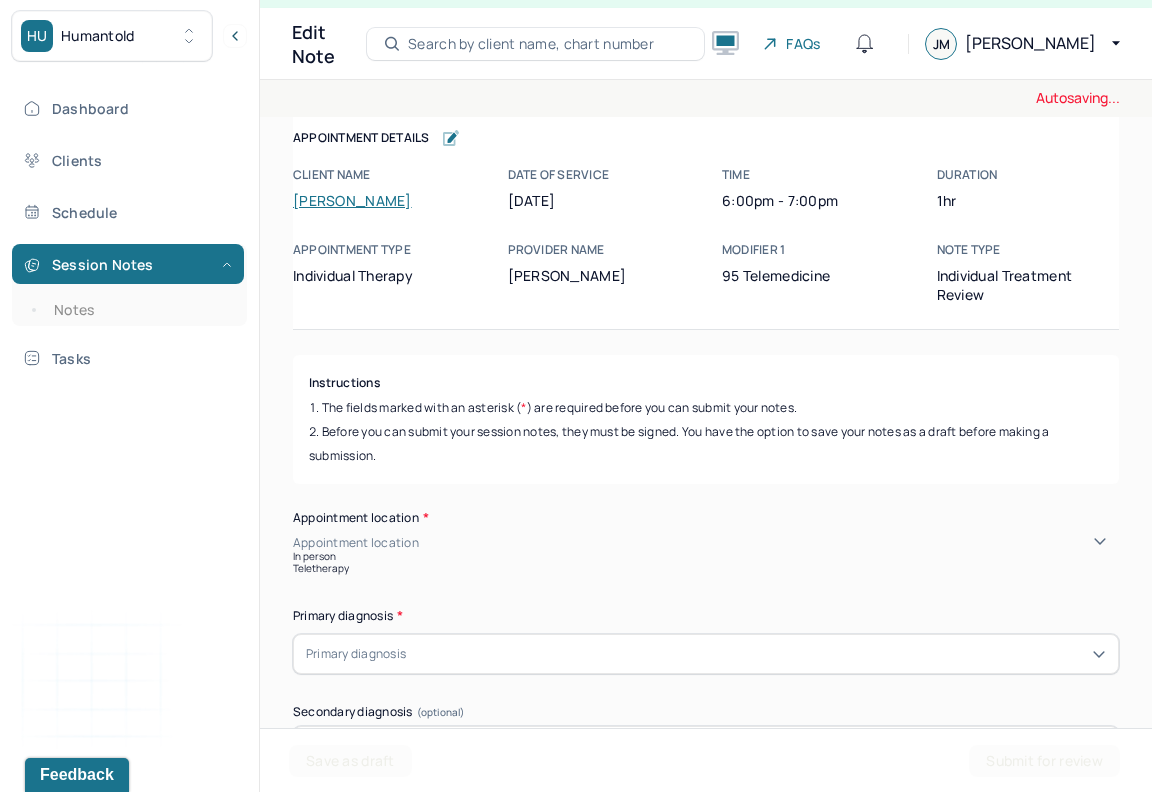 click on "Appointment location" at bounding box center (706, 543) 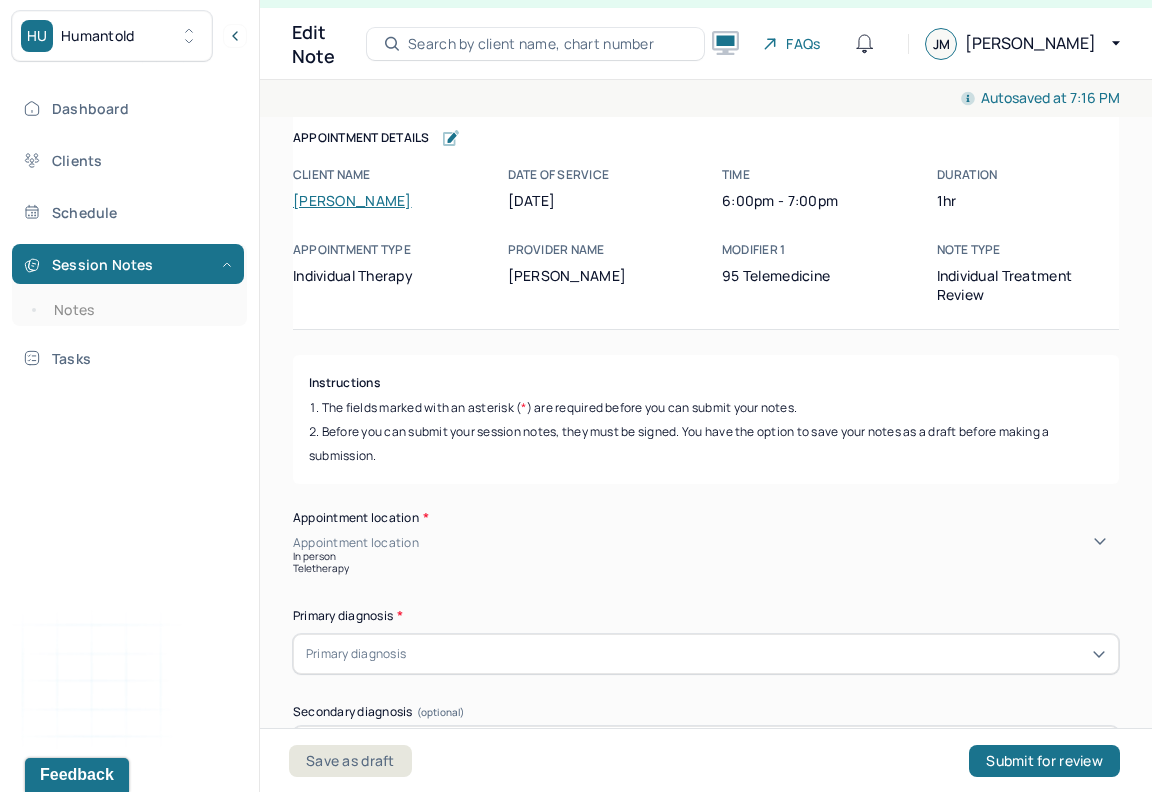 click on "Teletherapy" at bounding box center [706, 568] 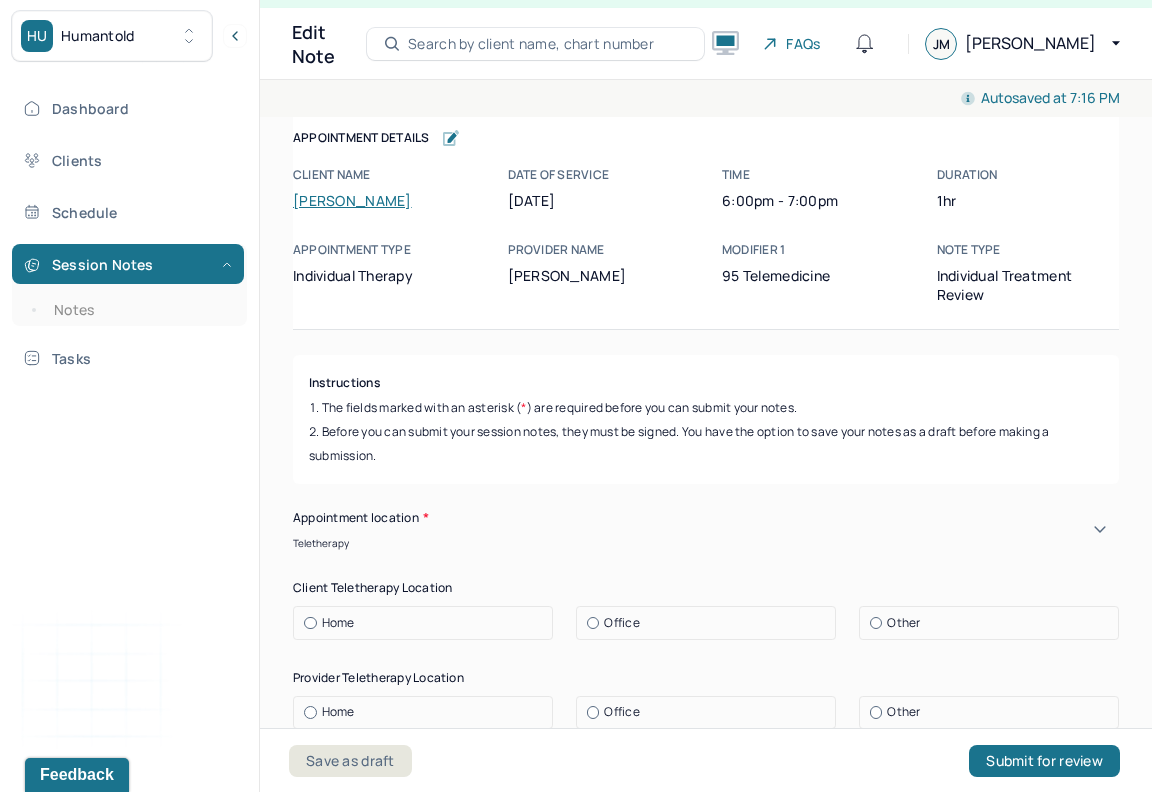 click at bounding box center [310, 623] 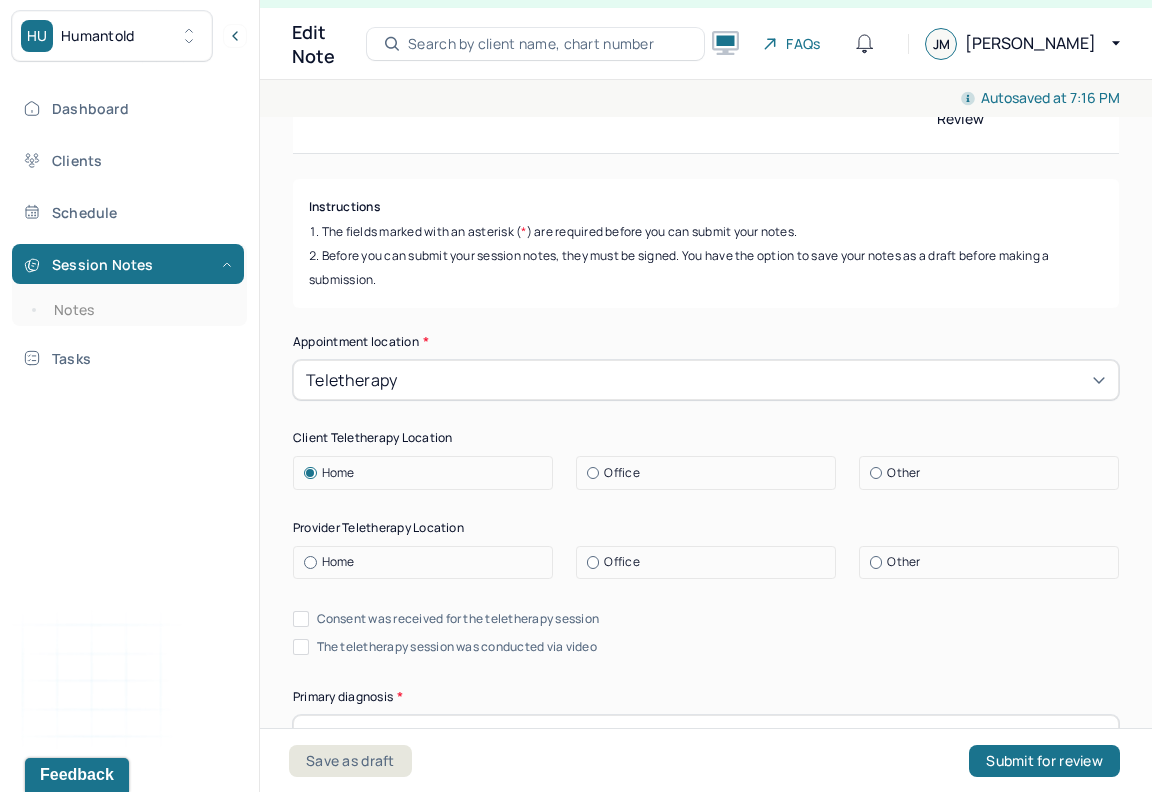 scroll, scrollTop: 177, scrollLeft: 0, axis: vertical 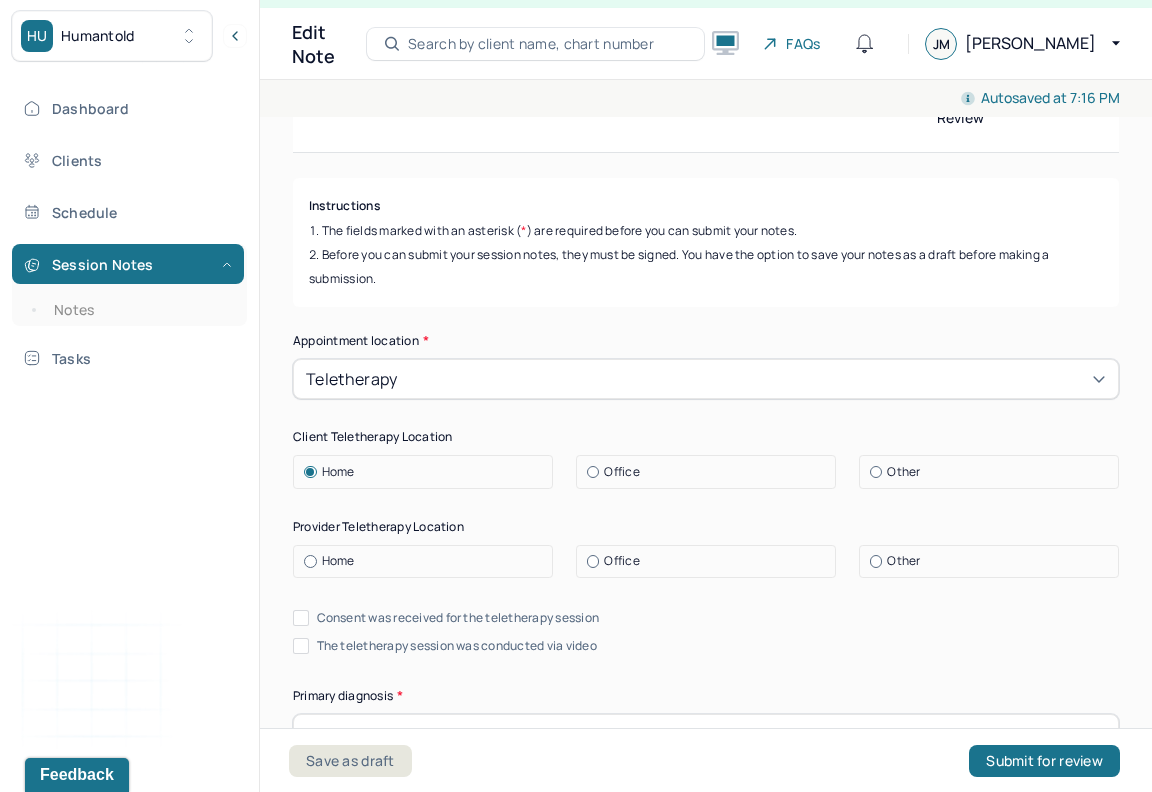 click on "Home" at bounding box center [428, 561] 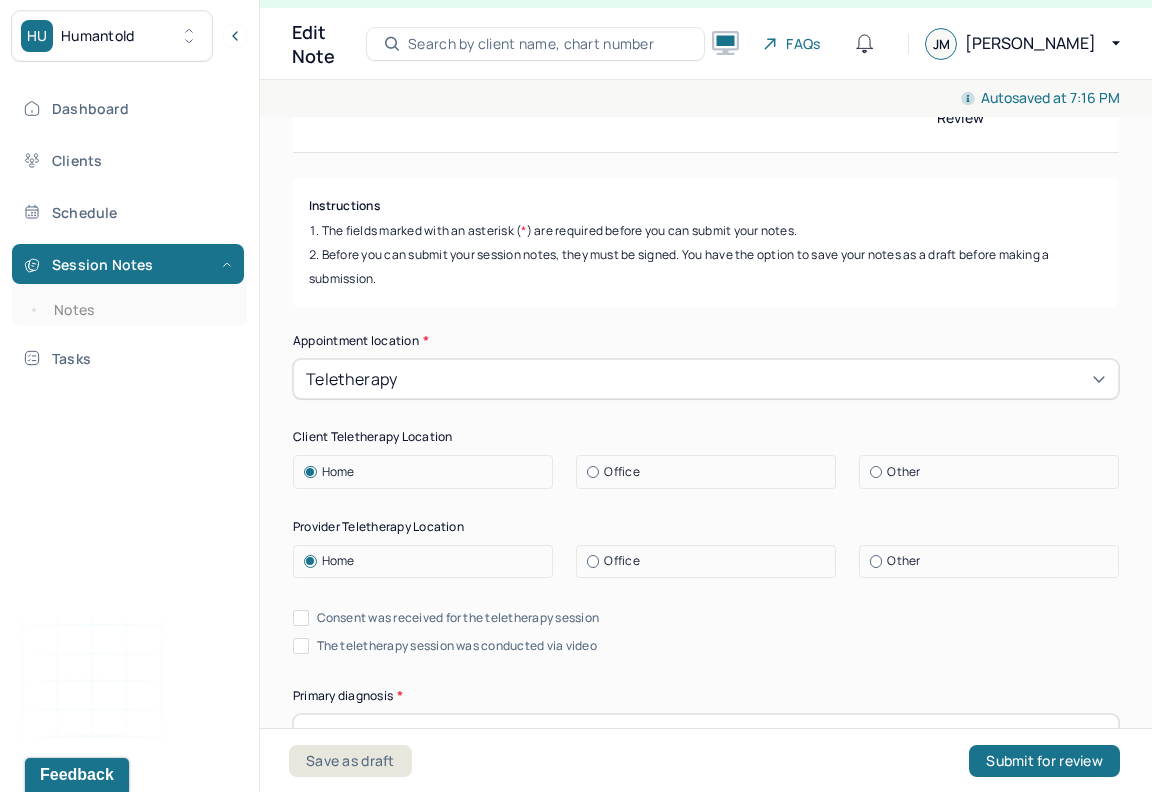 click on "Consent was received for the teletherapy session" at bounding box center (301, 618) 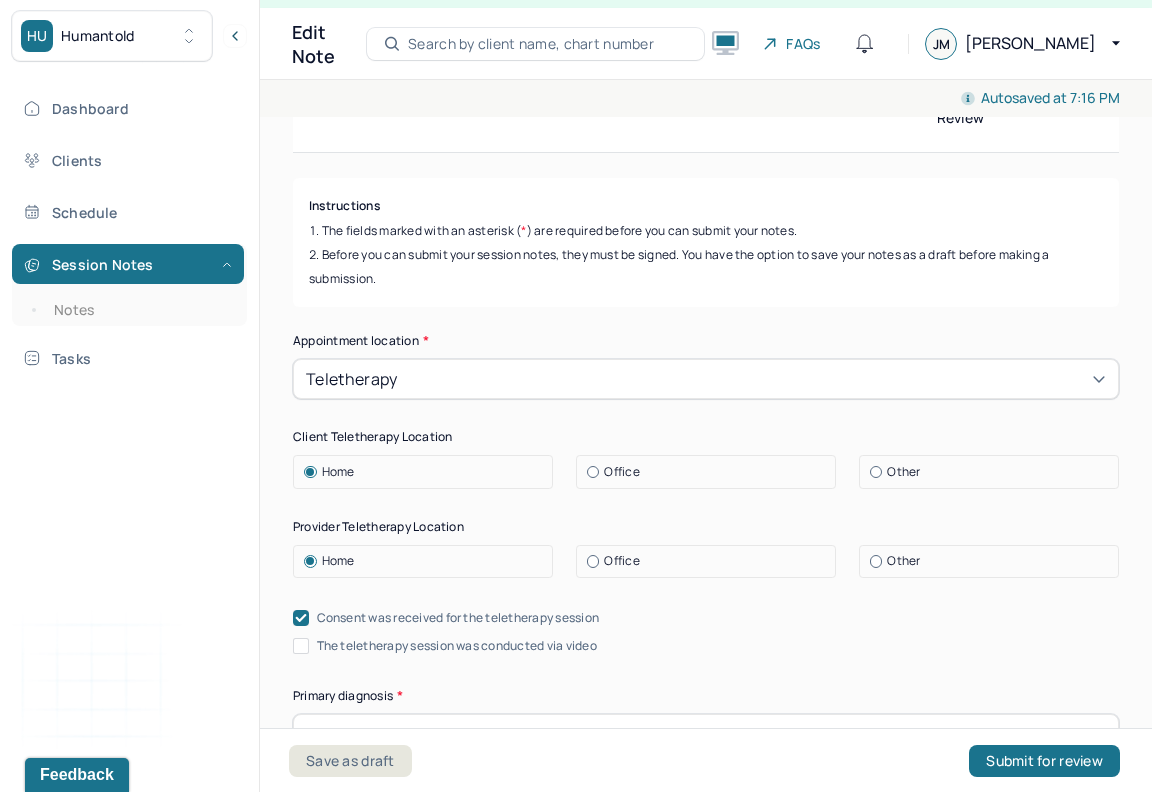 click on "The teletherapy session was conducted via video" at bounding box center [301, 646] 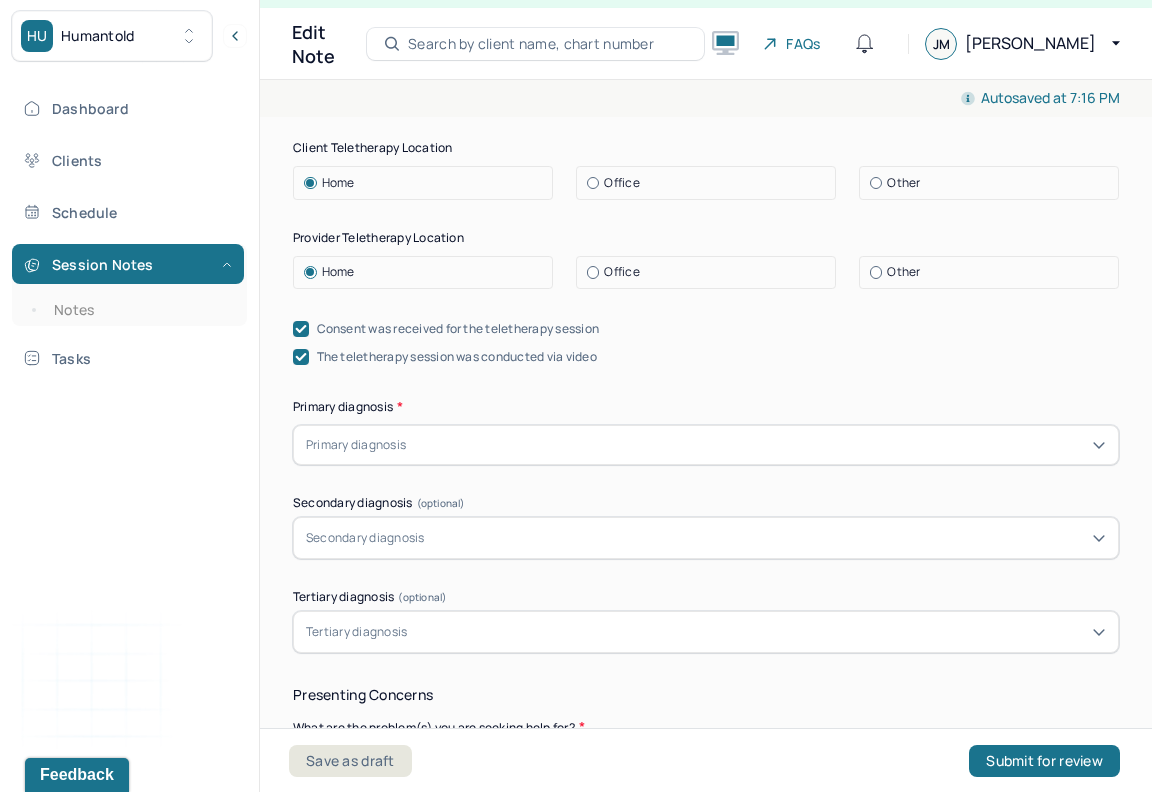 scroll, scrollTop: 467, scrollLeft: 0, axis: vertical 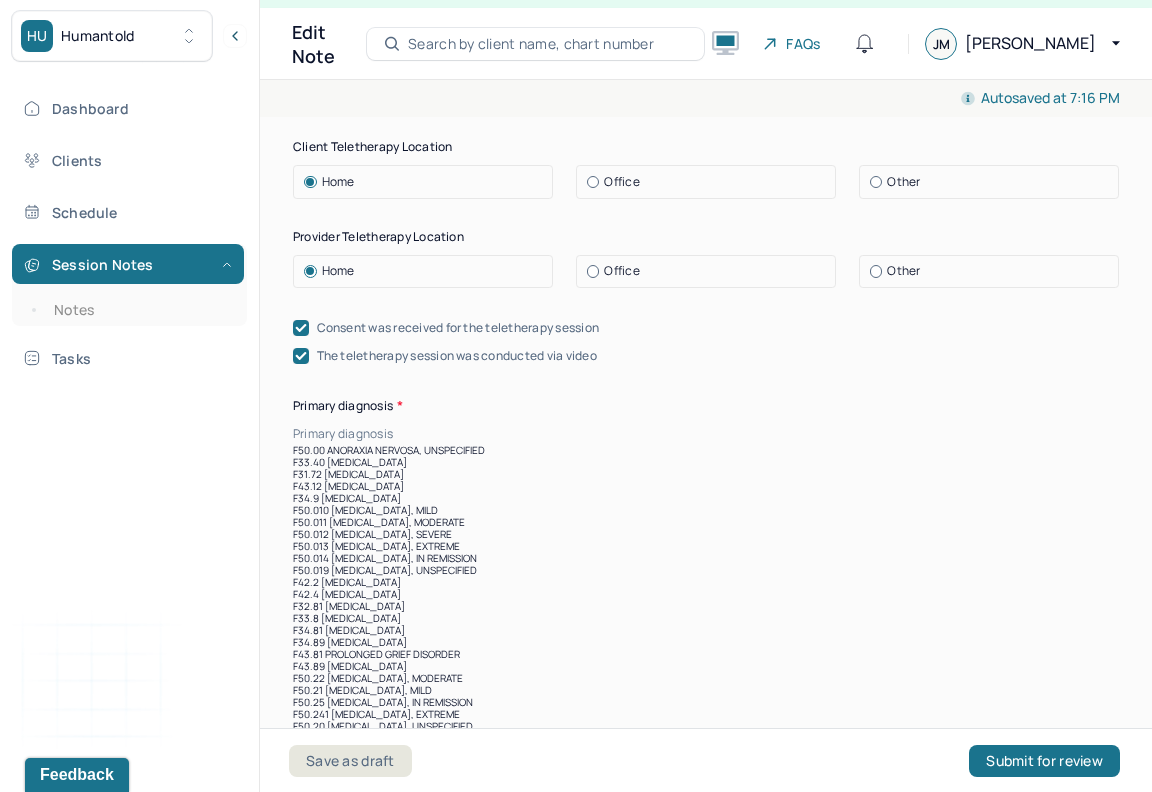 click at bounding box center (758, 434) 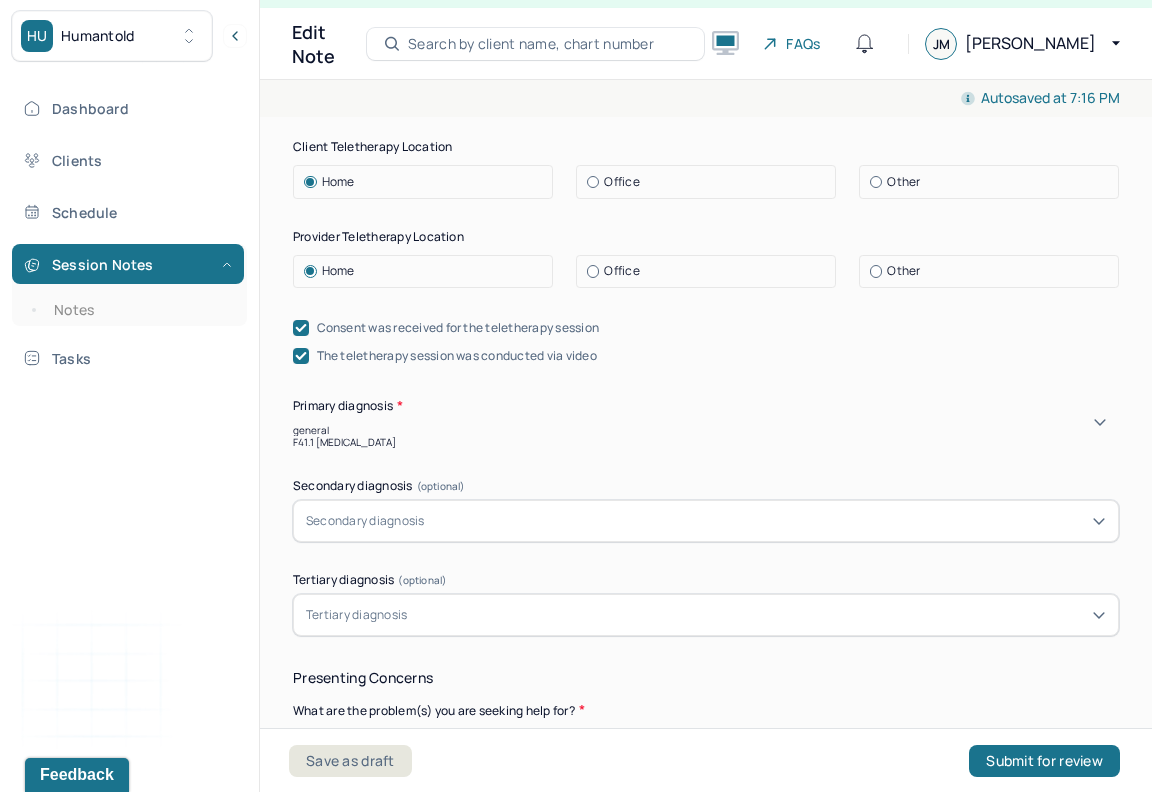 type on "generali" 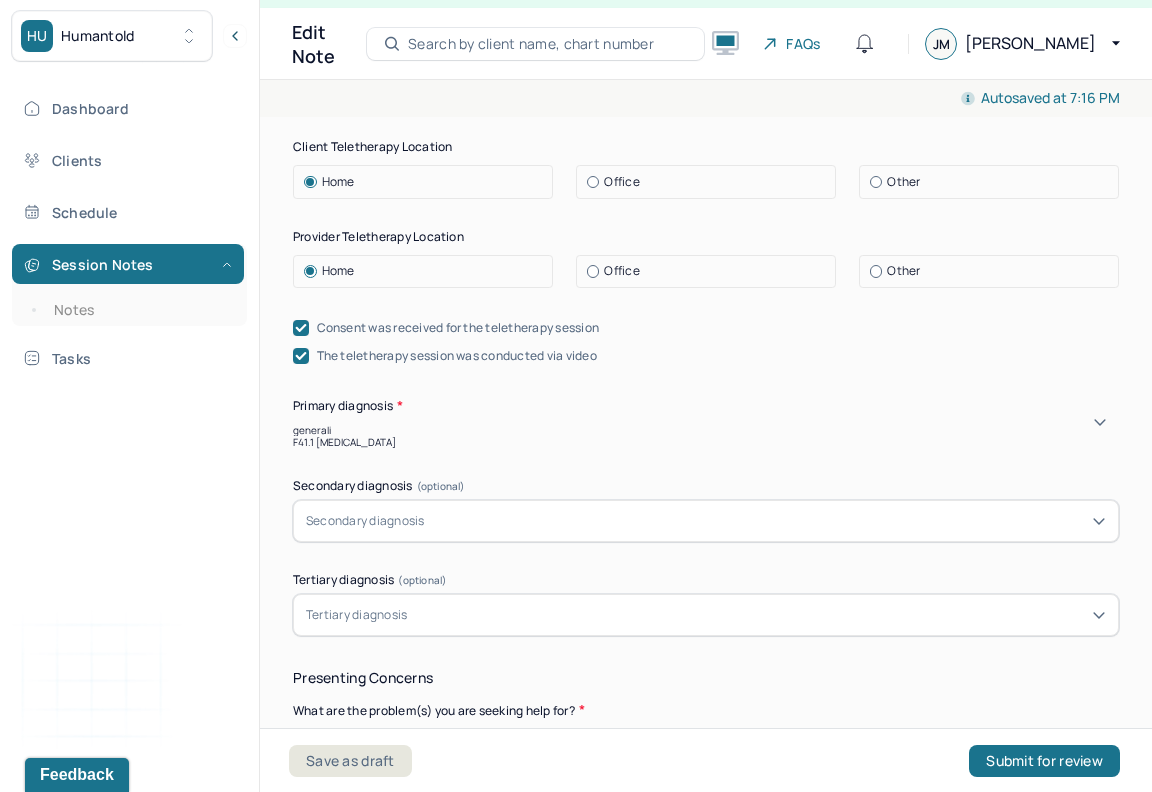 click on "F41.1 [MEDICAL_DATA]" at bounding box center (706, 442) 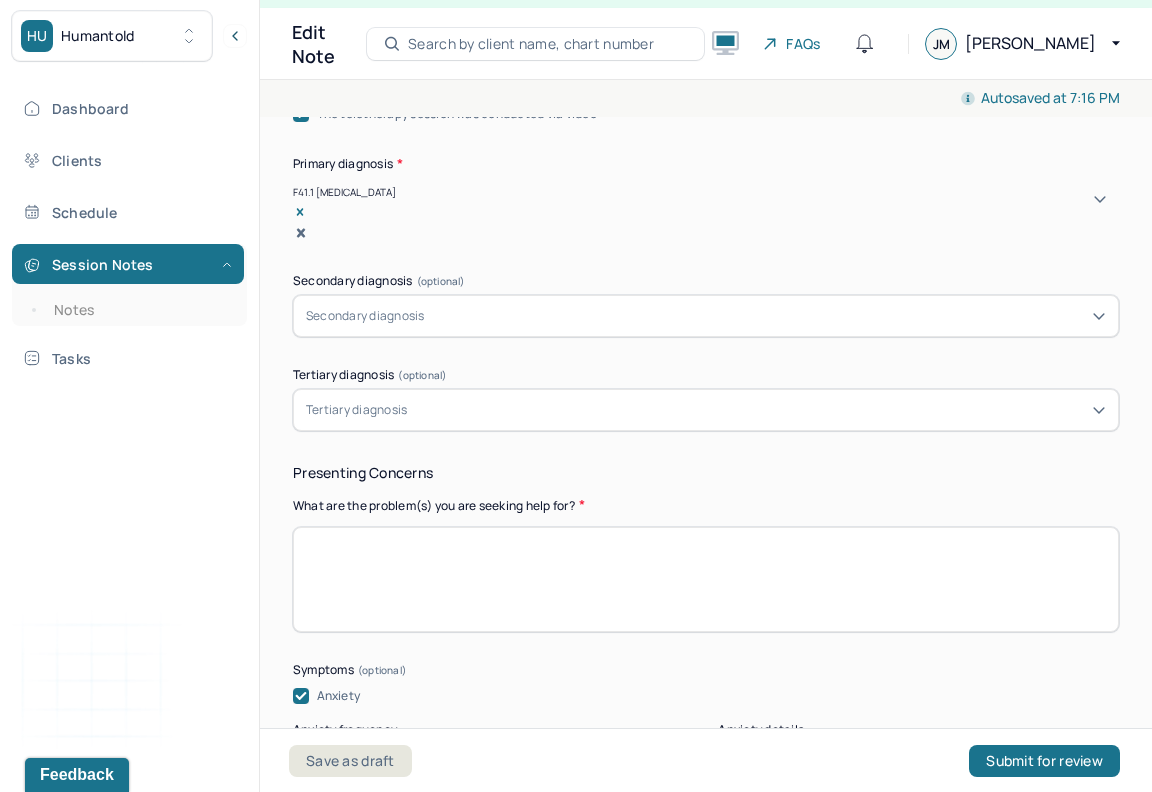 scroll, scrollTop: 708, scrollLeft: 0, axis: vertical 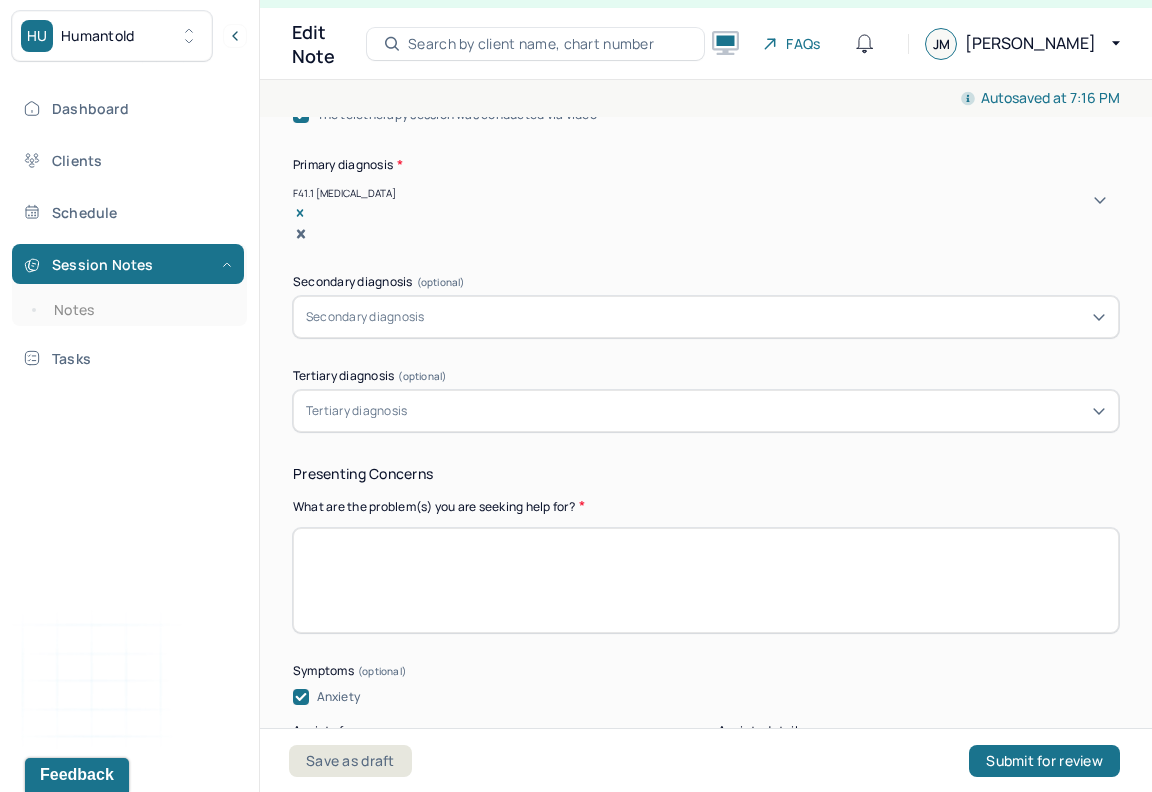 click at bounding box center (706, 580) 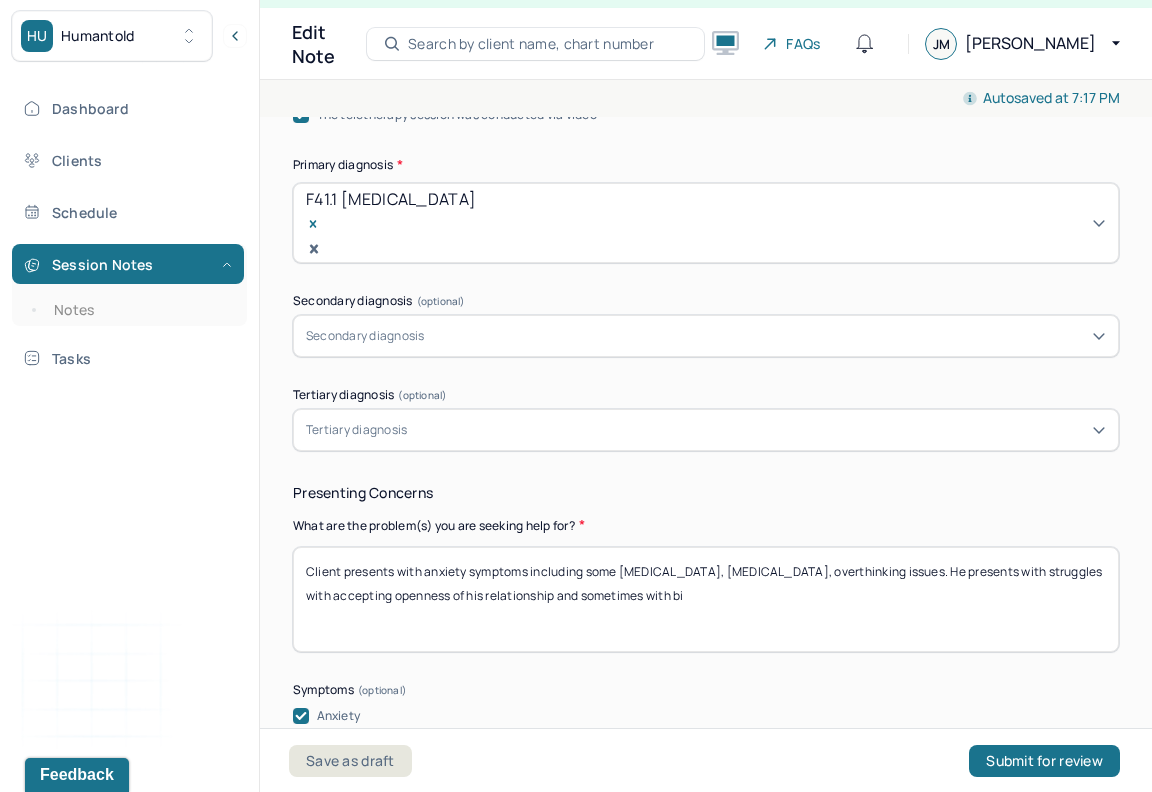 click on "Client presents with anxiety symptoms including some social anxiety, racing thoughts, overthinking issues. He presents with struggles with accepting openness of his relationship and sometimes with bi" at bounding box center [706, 599] 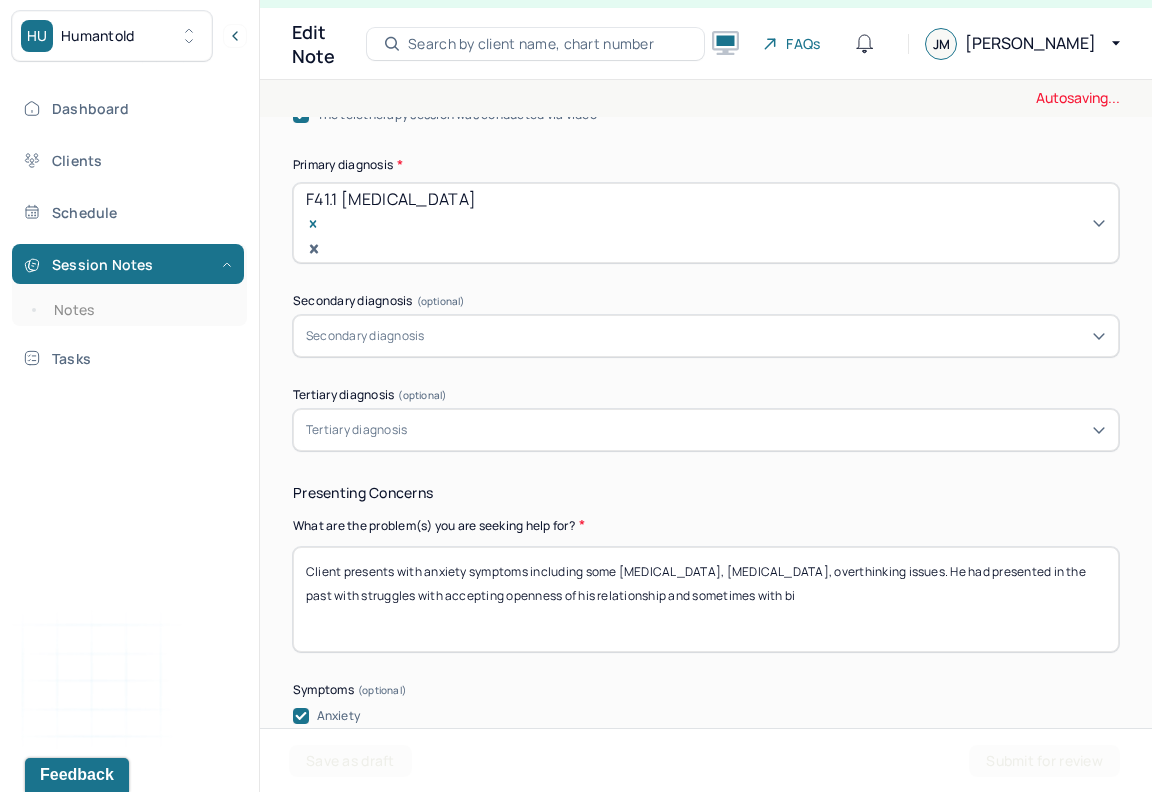 drag, startPoint x: 808, startPoint y: 572, endPoint x: 668, endPoint y: 554, distance: 141.1524 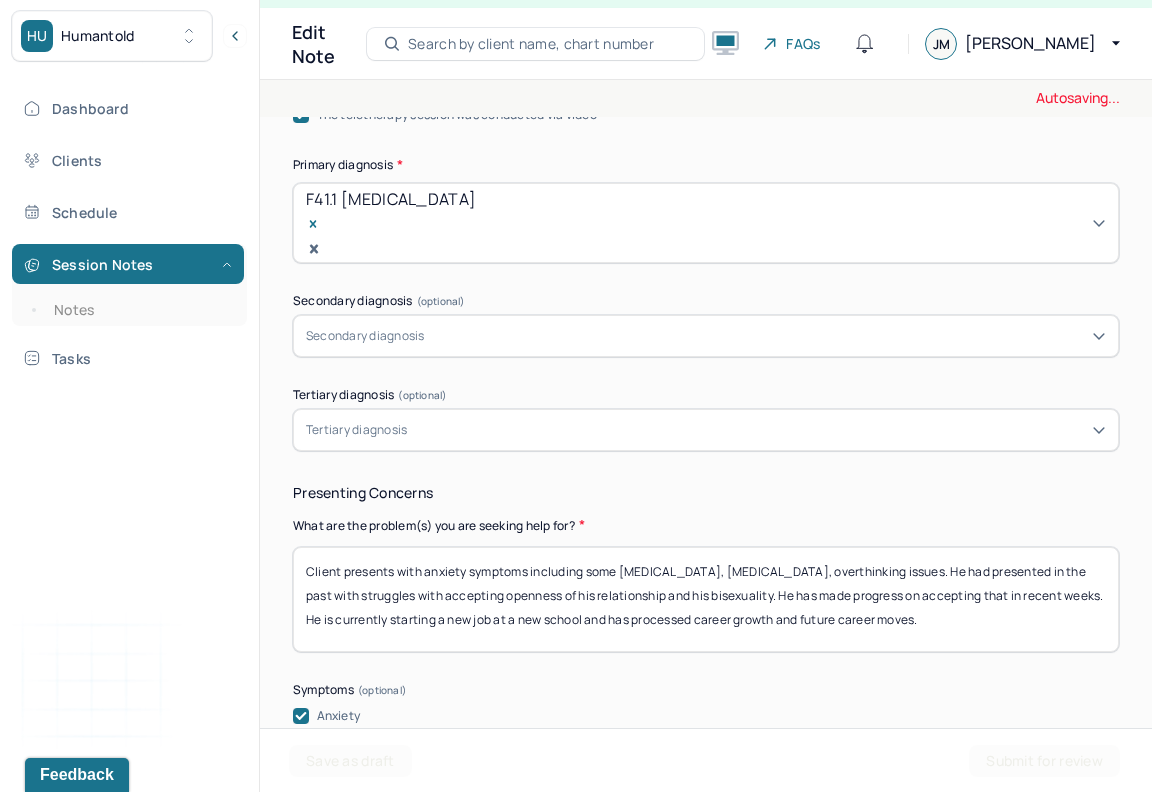 drag, startPoint x: 918, startPoint y: 580, endPoint x: 313, endPoint y: 497, distance: 610.6669 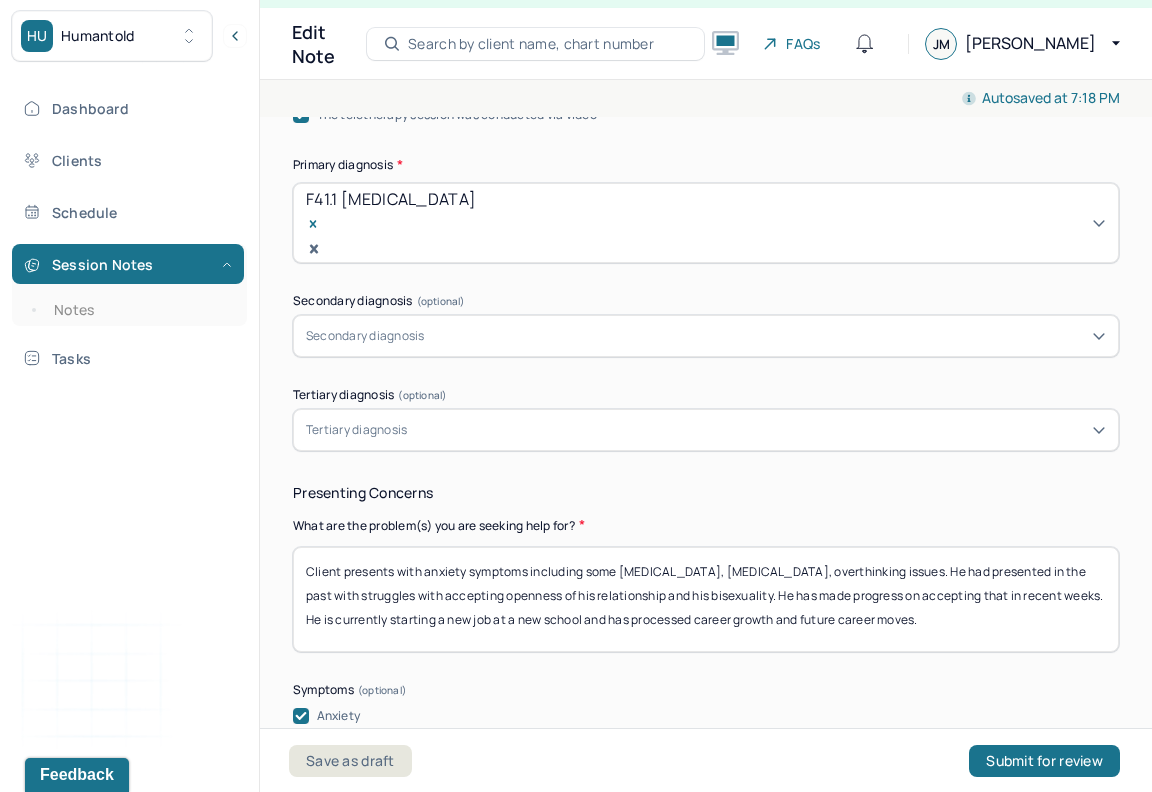 type on "Client presents with anxiety symptoms including some social anxiety, racing thoughts, overthinking issues. He had presented in the past with struggles with accepting openness of his relationship and his bisexuality. He has made progress on accepting that in recent weeks. He is currently starting a new job at a new school and has processed career growth and future career moves." 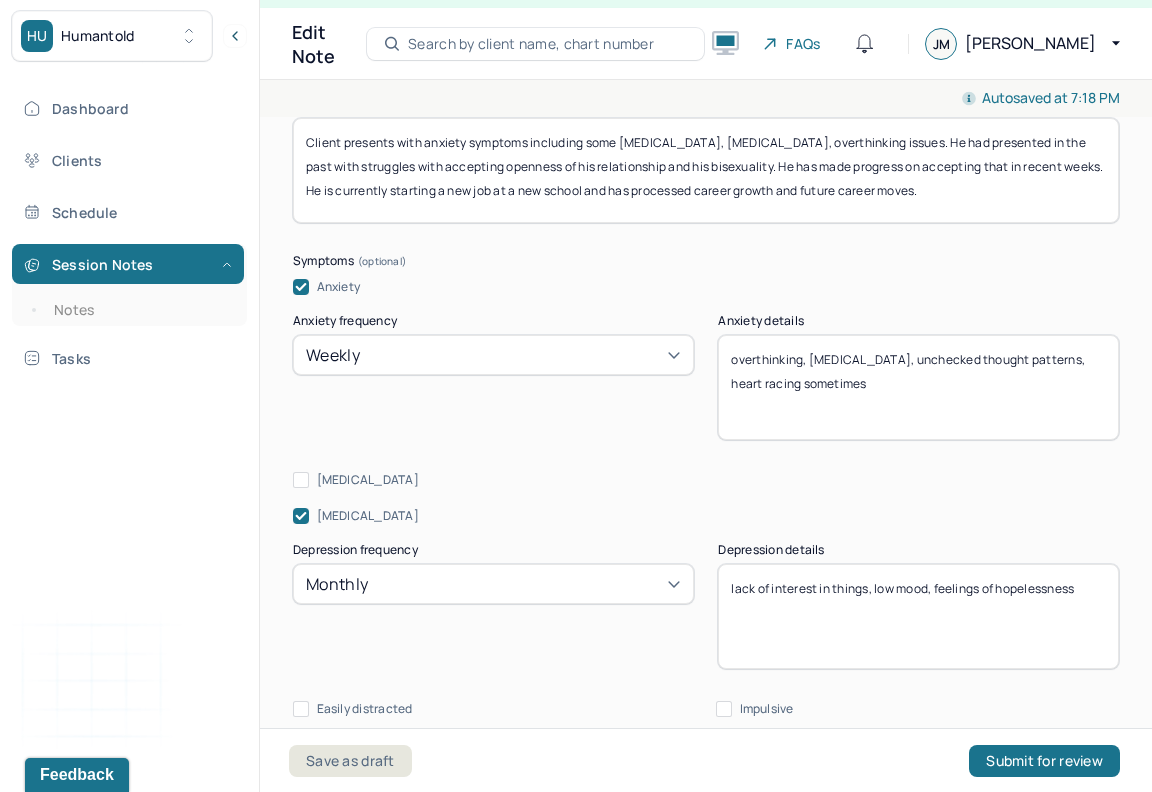 scroll, scrollTop: 1138, scrollLeft: 0, axis: vertical 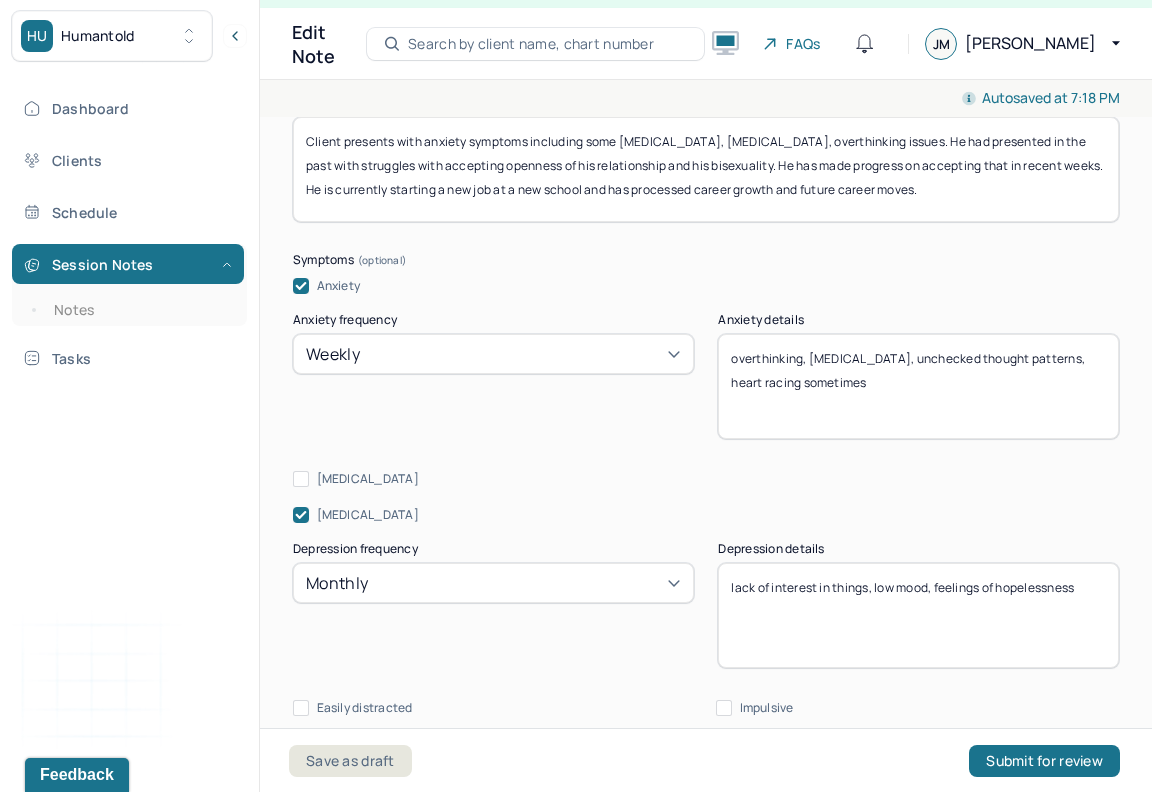 click on "lack of interest in things, low mood, feelings of hopelessness" at bounding box center [918, 615] 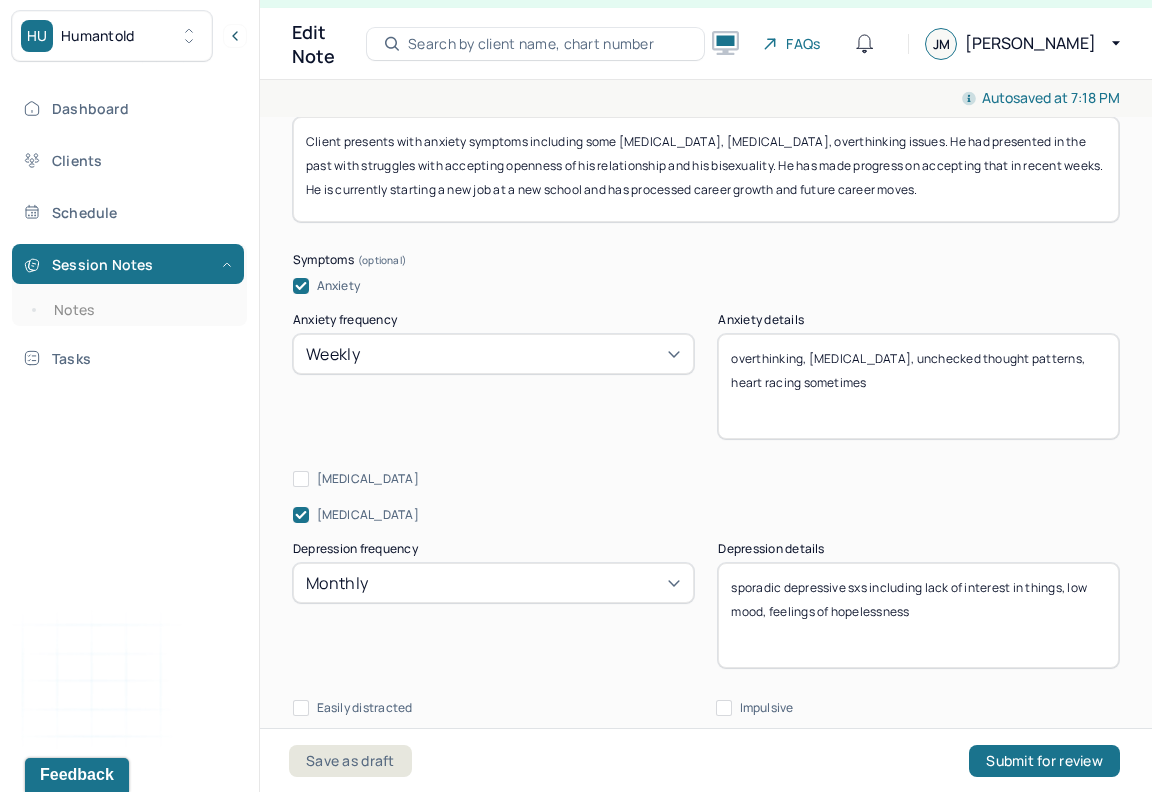 click on "sporadic depressive sxs including lack of interest in things, low mood, feelings of hopelessness" at bounding box center (918, 615) 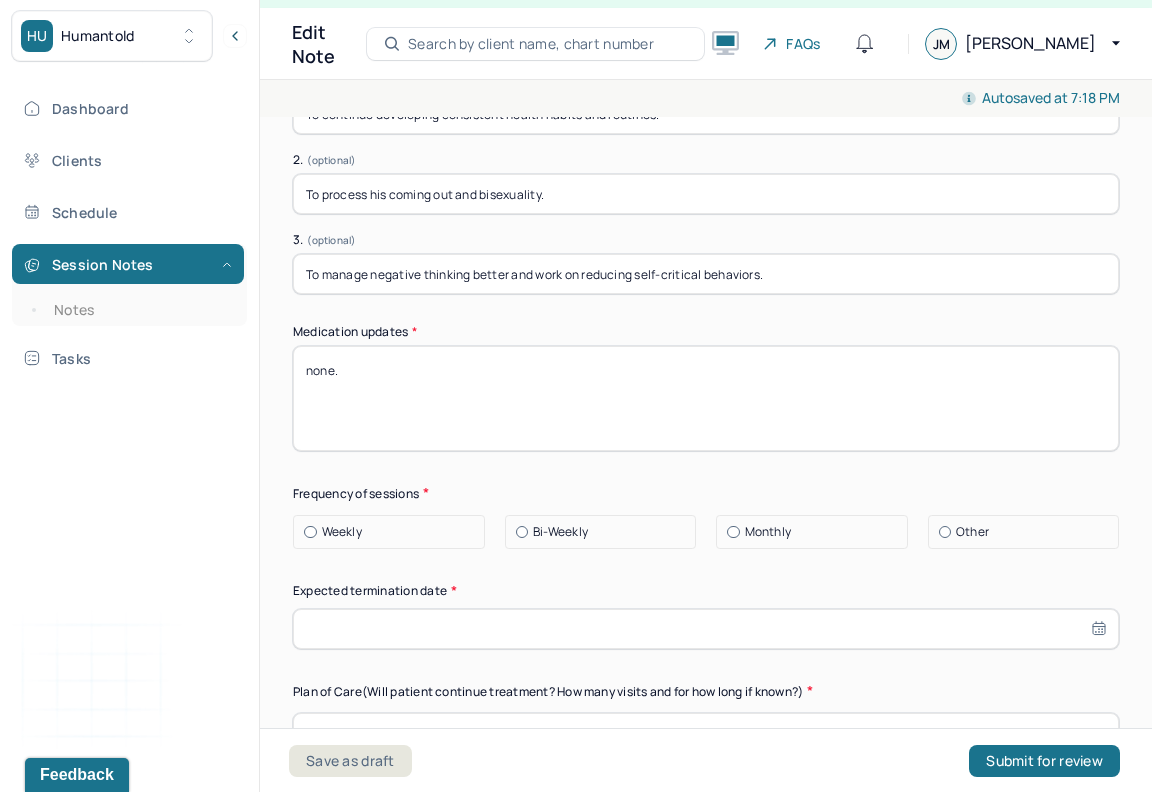 scroll, scrollTop: 5612, scrollLeft: 0, axis: vertical 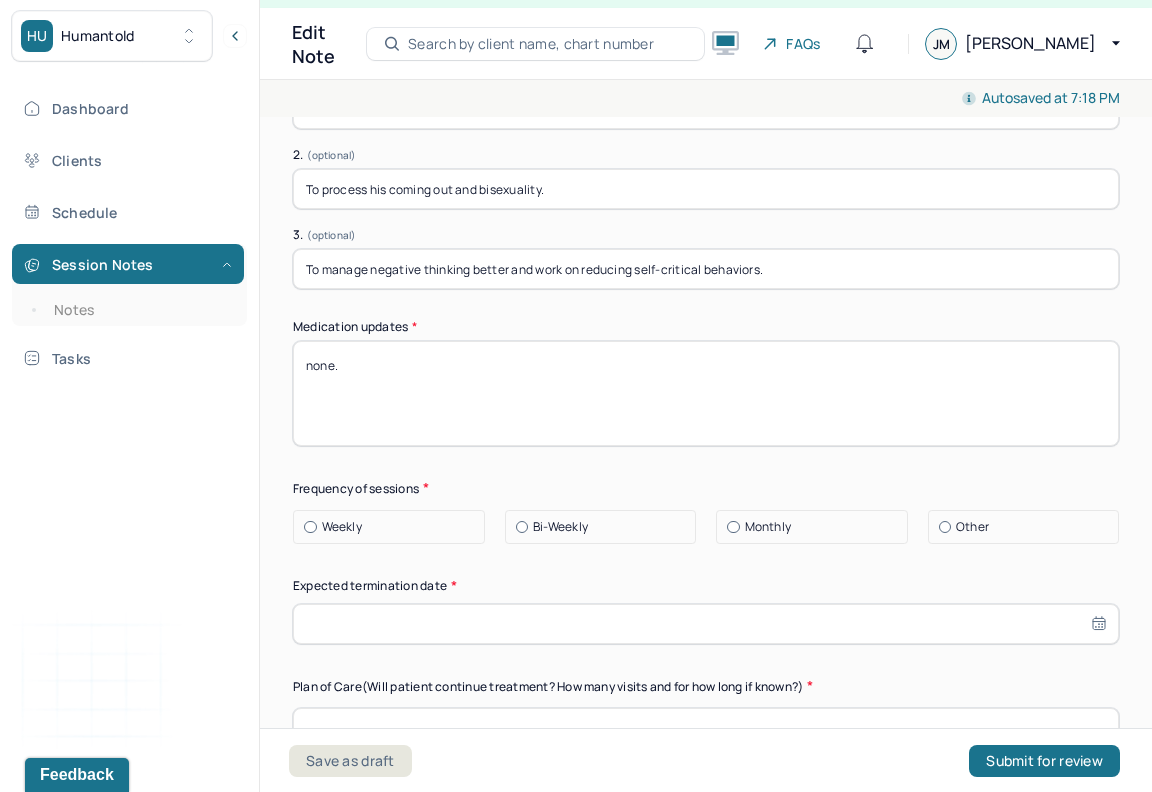 type on "sporadic depressive sxs including lack of interest in things, low mood, feelings of hopelessness. He reports anxiety is more prevalent." 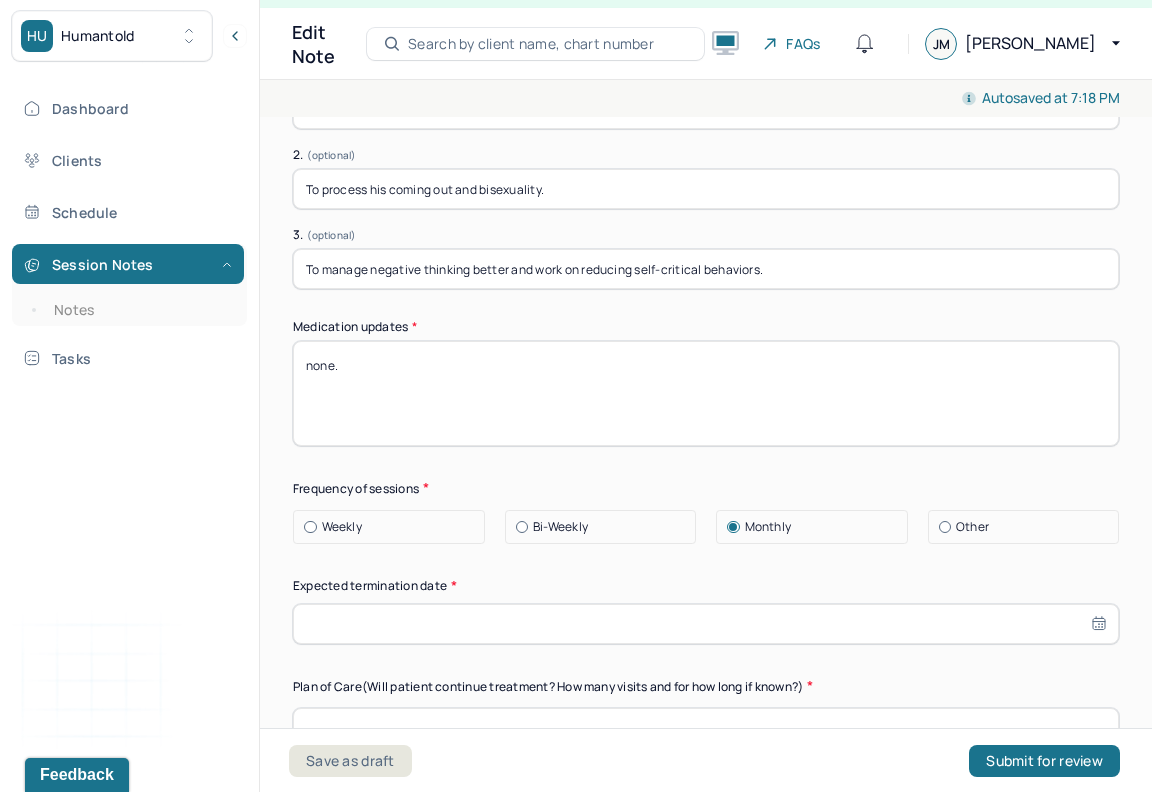 click at bounding box center (706, 624) 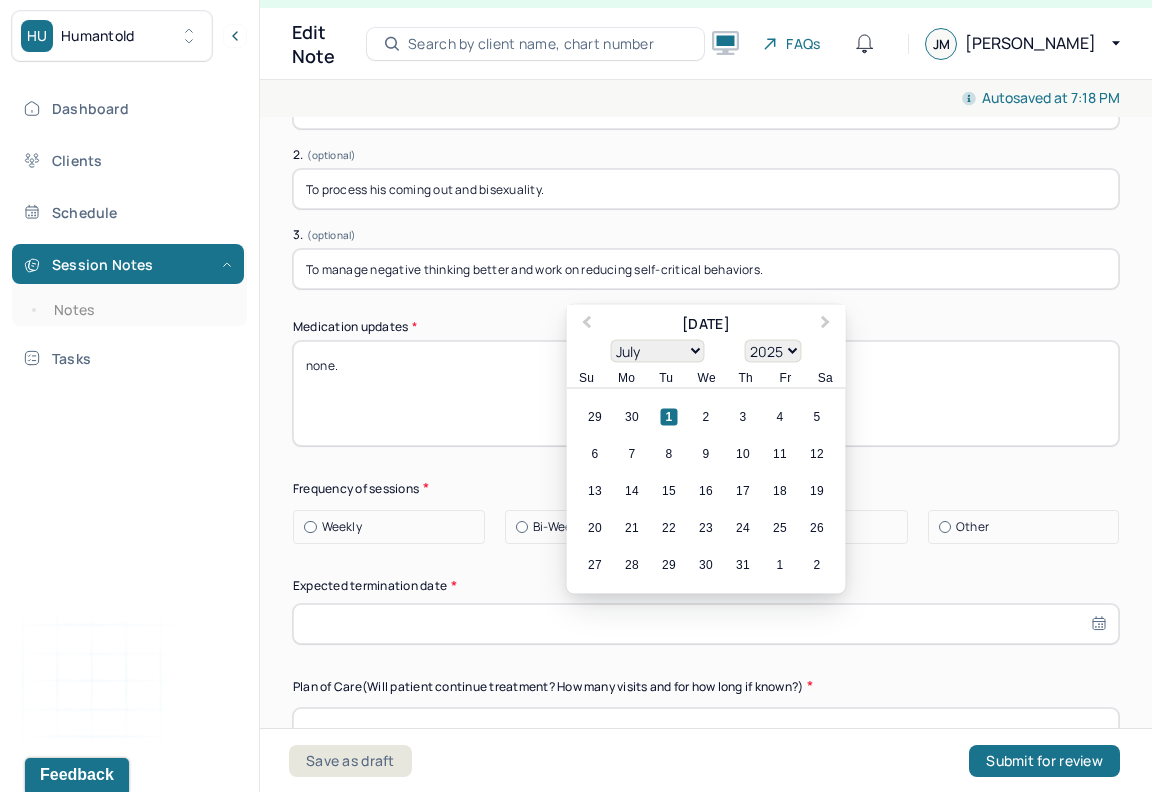 click on "1900 1901 1902 1903 1904 1905 1906 1907 1908 1909 1910 1911 1912 1913 1914 1915 1916 1917 1918 1919 1920 1921 1922 1923 1924 1925 1926 1927 1928 1929 1930 1931 1932 1933 1934 1935 1936 1937 1938 1939 1940 1941 1942 1943 1944 1945 1946 1947 1948 1949 1950 1951 1952 1953 1954 1955 1956 1957 1958 1959 1960 1961 1962 1963 1964 1965 1966 1967 1968 1969 1970 1971 1972 1973 1974 1975 1976 1977 1978 1979 1980 1981 1982 1983 1984 1985 1986 1987 1988 1989 1990 1991 1992 1993 1994 1995 1996 1997 1998 1999 2000 2001 2002 2003 2004 2005 2006 2007 2008 2009 2010 2011 2012 2013 2014 2015 2016 2017 2018 2019 2020 2021 2022 2023 2024 2025 2026 2027 2028 2029 2030 2031 2032 2033 2034 2035 2036 2037 2038 2039 2040 2041 2042 2043 2044 2045 2046 2047 2048 2049 2050 2051 2052 2053 2054 2055 2056 2057 2058 2059 2060 2061 2062 2063 2064 2065 2066 2067 2068 2069 2070 2071 2072 2073 2074 2075 2076 2077 2078 2079 2080 2081 2082 2083 2084 2085 2086 2087 2088 2089 2090 2091 2092 2093 2094 2095 2096 2097 2098 2099 2100" at bounding box center [773, 350] 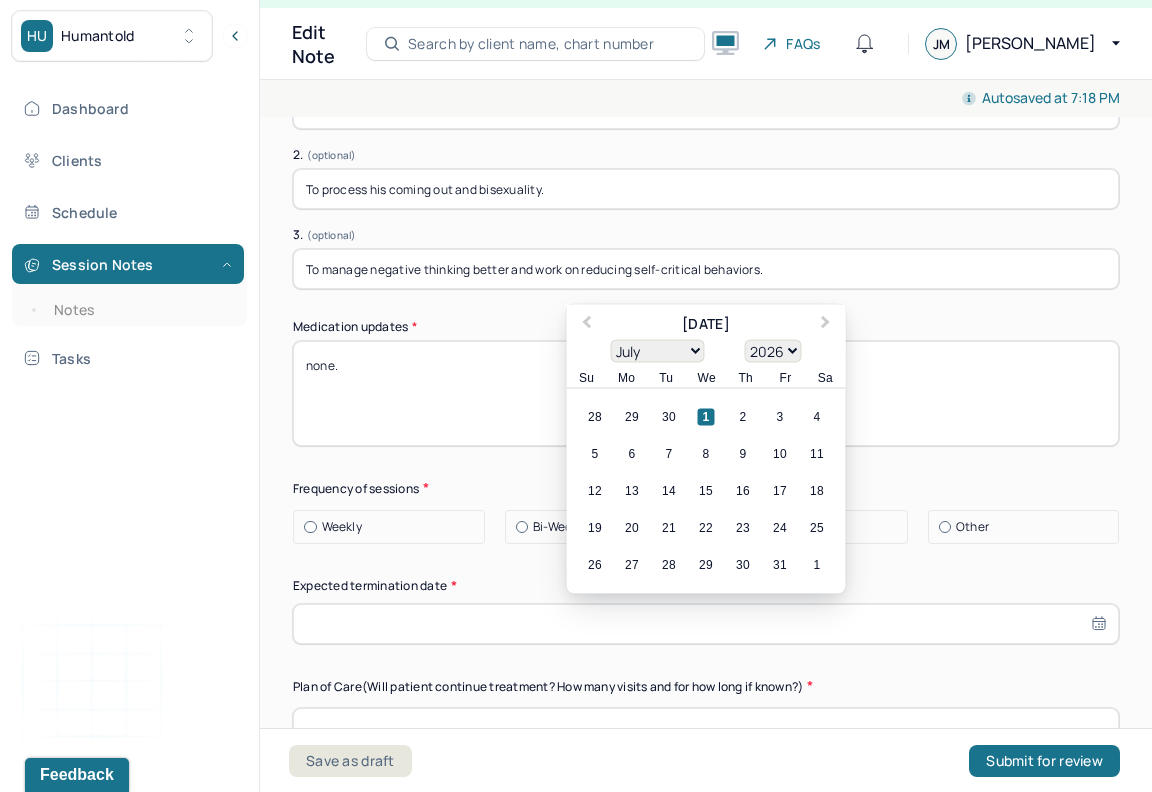 click on "1" at bounding box center [706, 416] 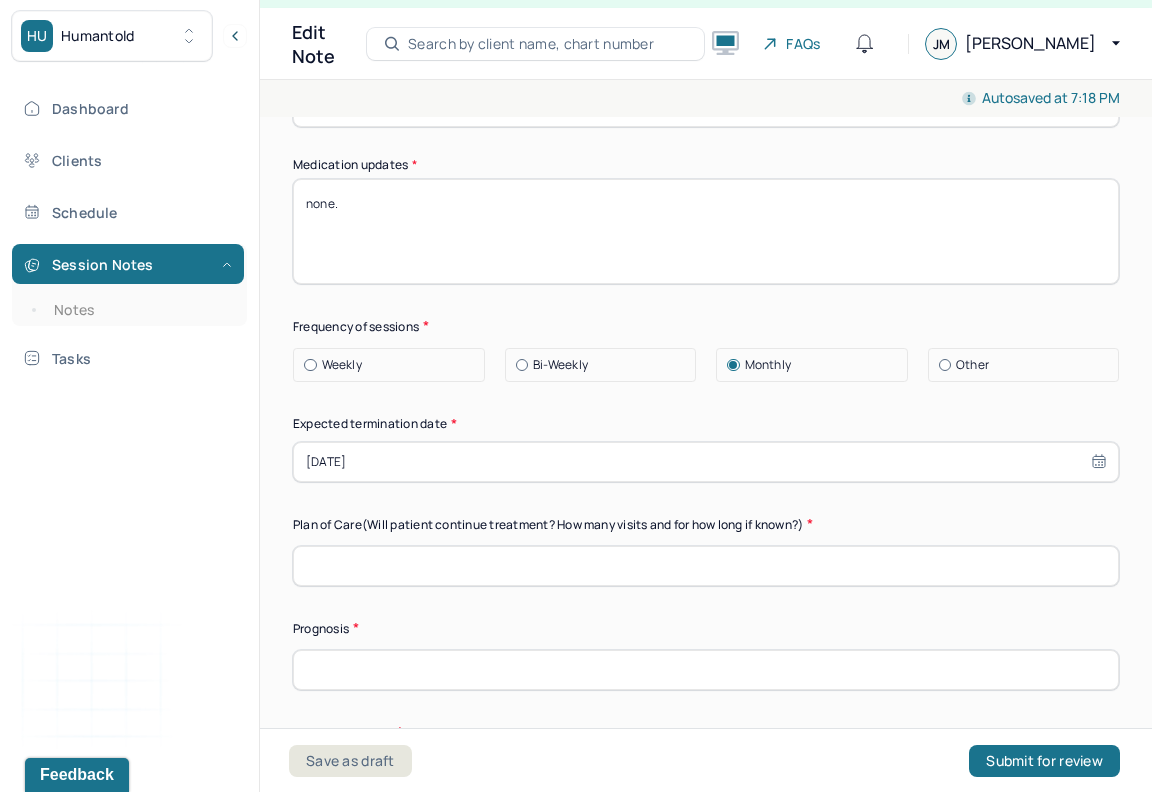 scroll, scrollTop: 5790, scrollLeft: 0, axis: vertical 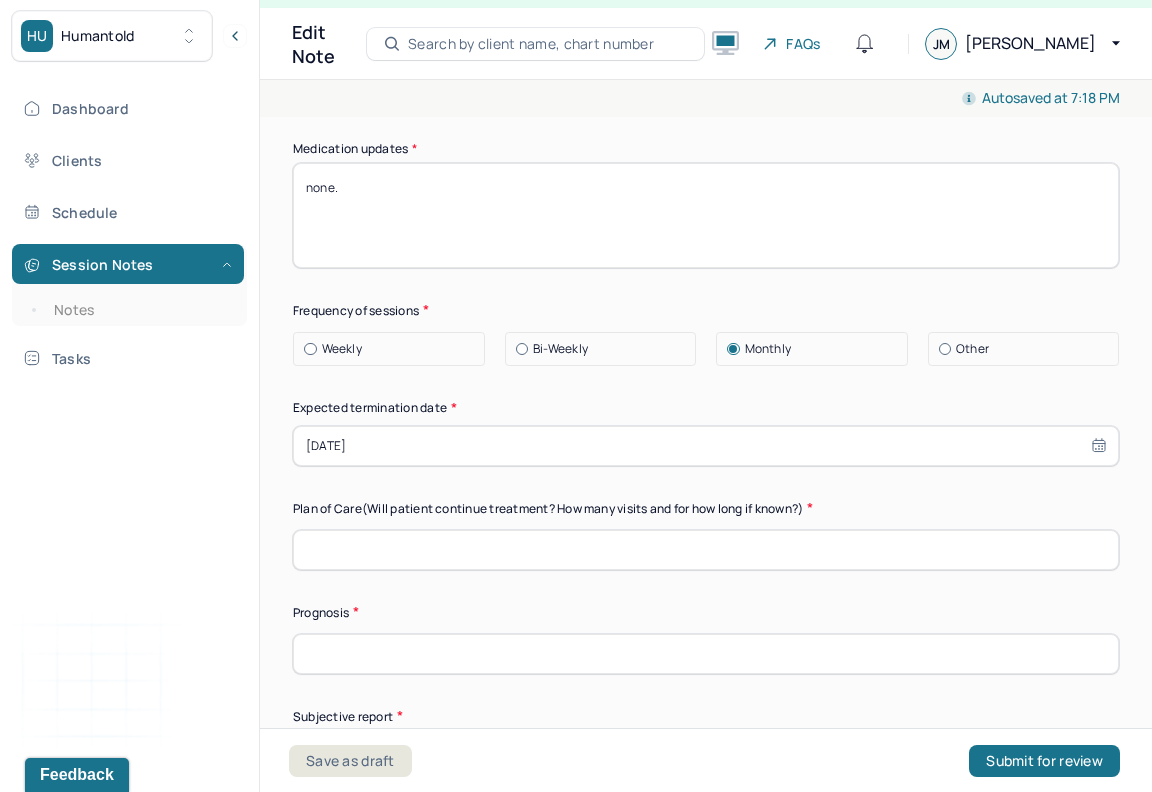 click at bounding box center [706, 550] 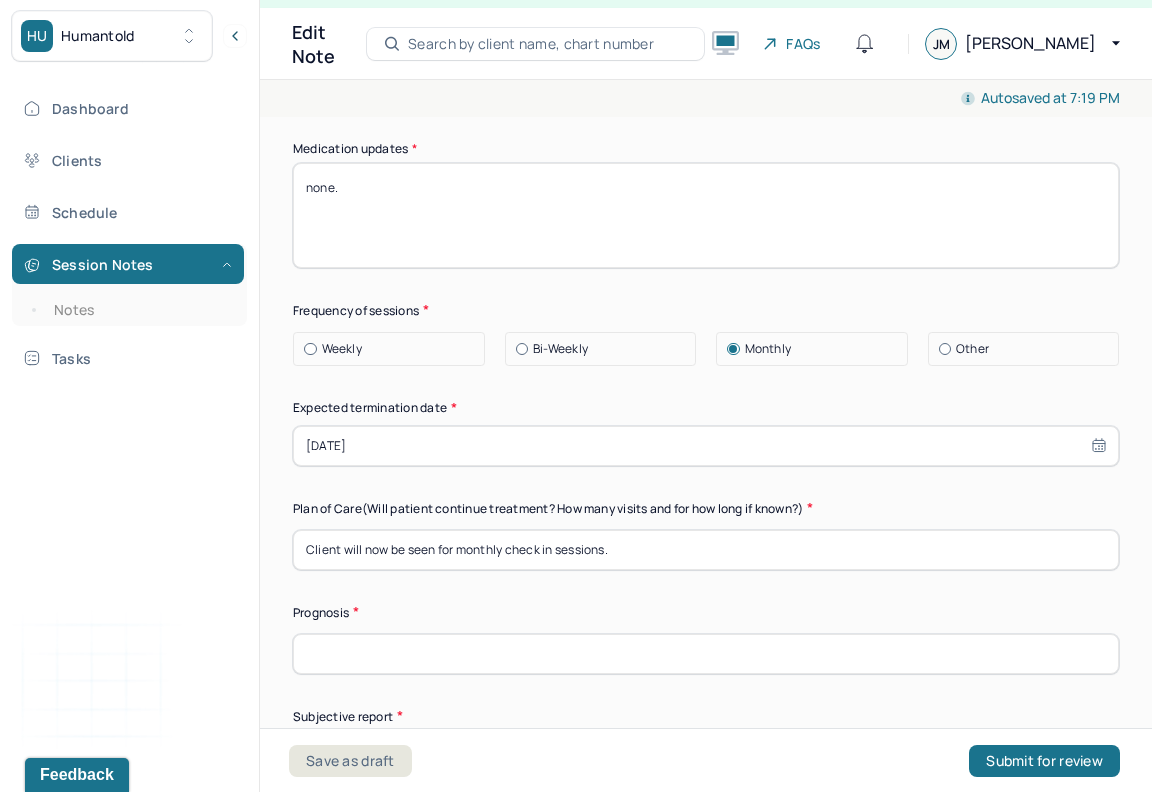 type on "Client will now be seen for monthly check in sessions." 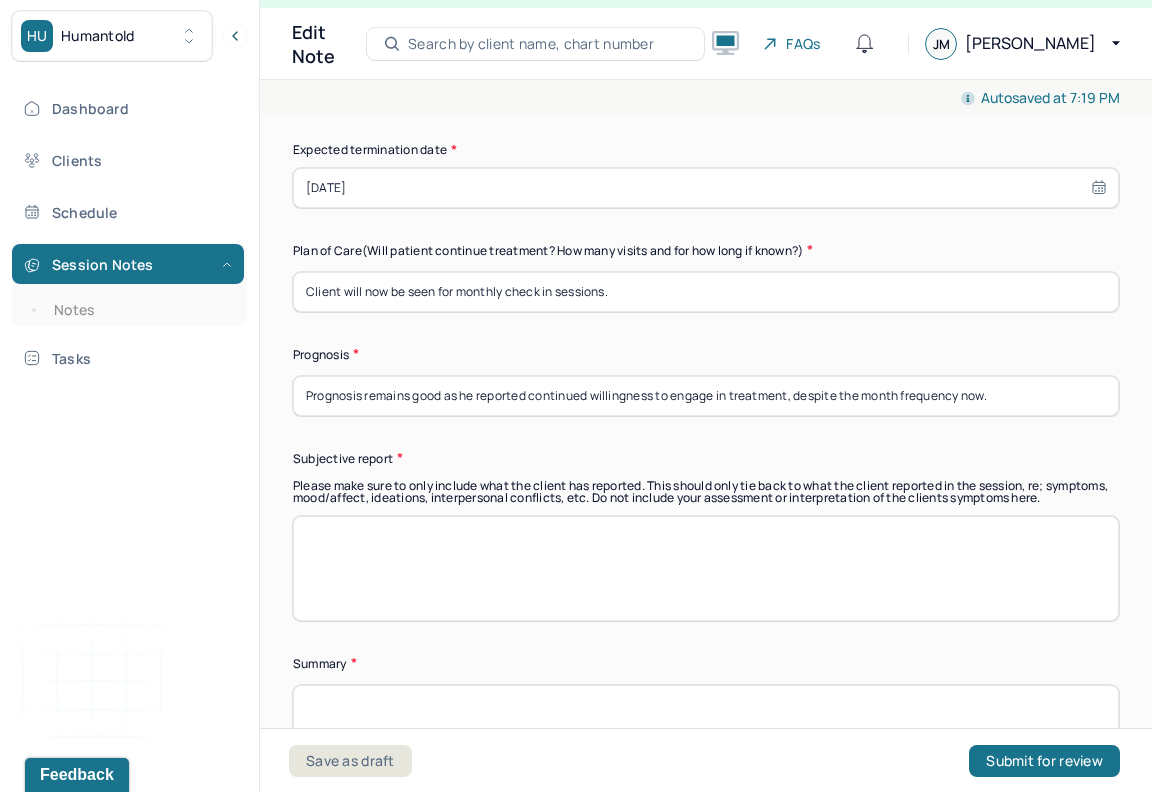 scroll, scrollTop: 6178, scrollLeft: 0, axis: vertical 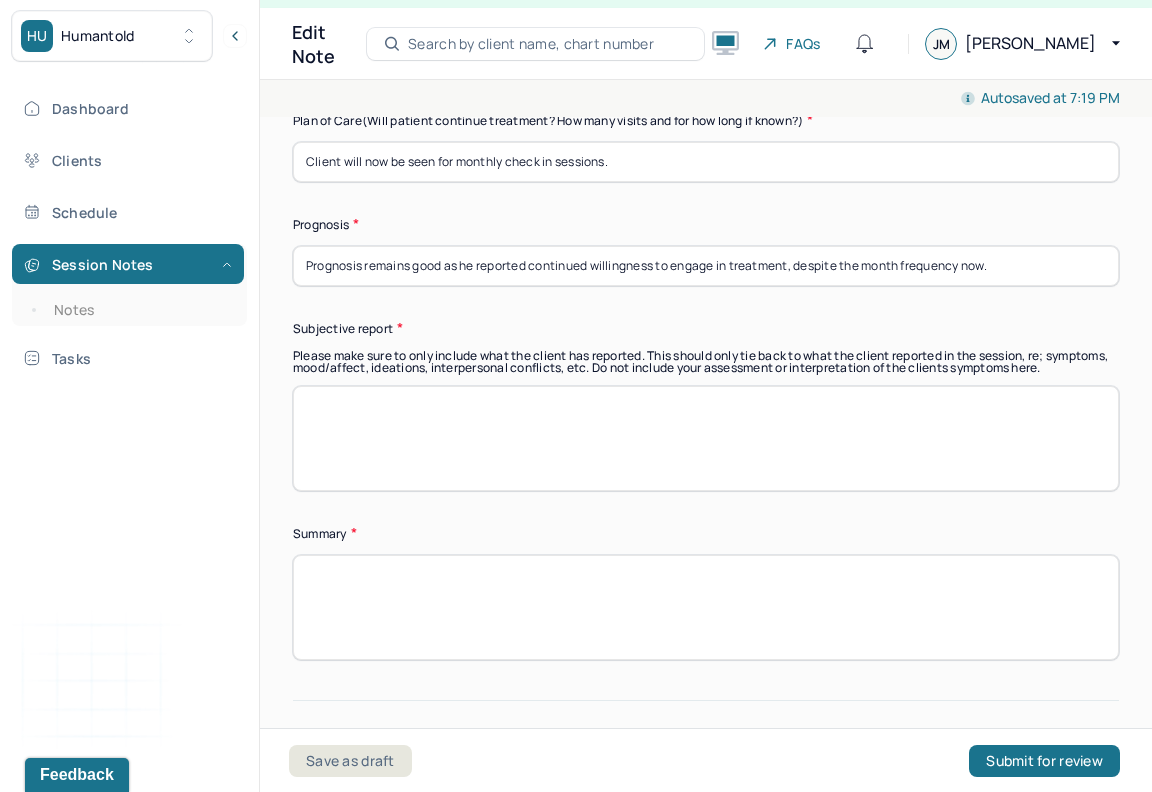 type on "Prognosis remains good as he reported continued willingness to engage in treatment, despite the month frequency now." 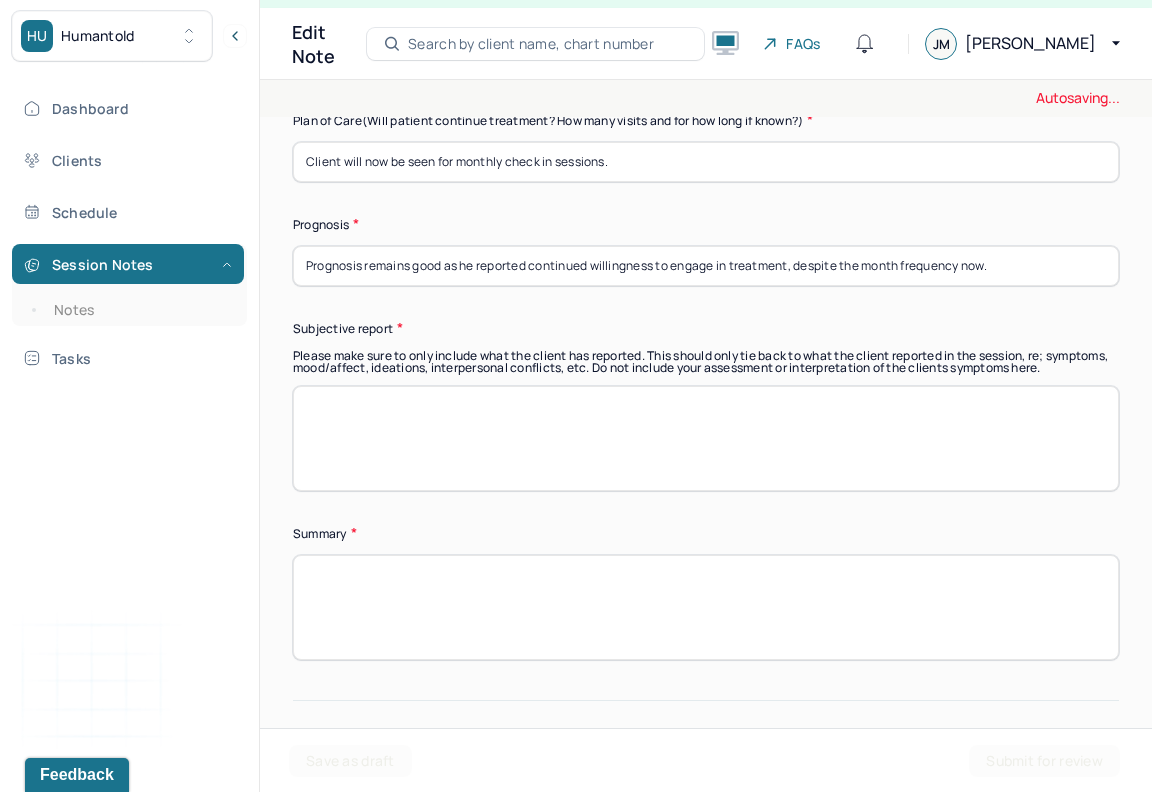 paste on "Client presents with anxiety symptoms including some social anxiety, racing thoughts, overthinking issues. He had presented in the past with struggles with accepting openness of his relationship and his bisexuality. He has made progress on accepting that in recent weeks. He is currently starting a new job at a new school and has processed career growth and future career moves." 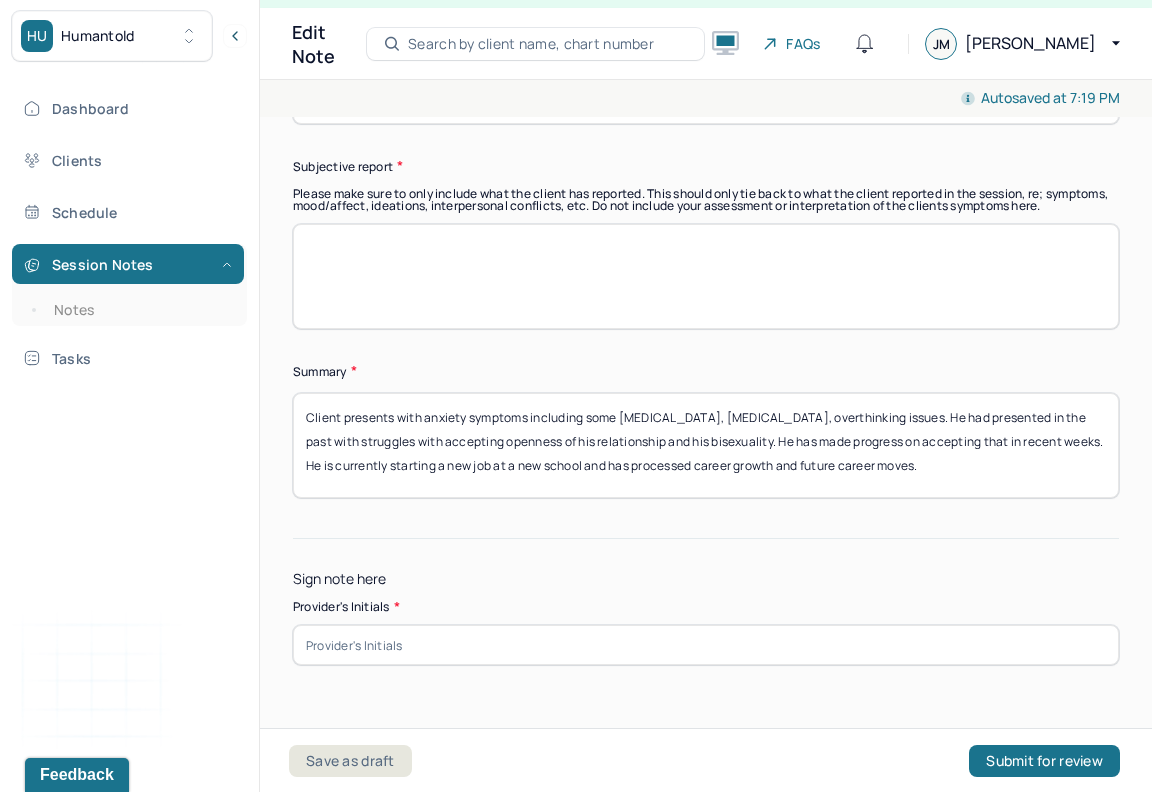 scroll, scrollTop: 6339, scrollLeft: 0, axis: vertical 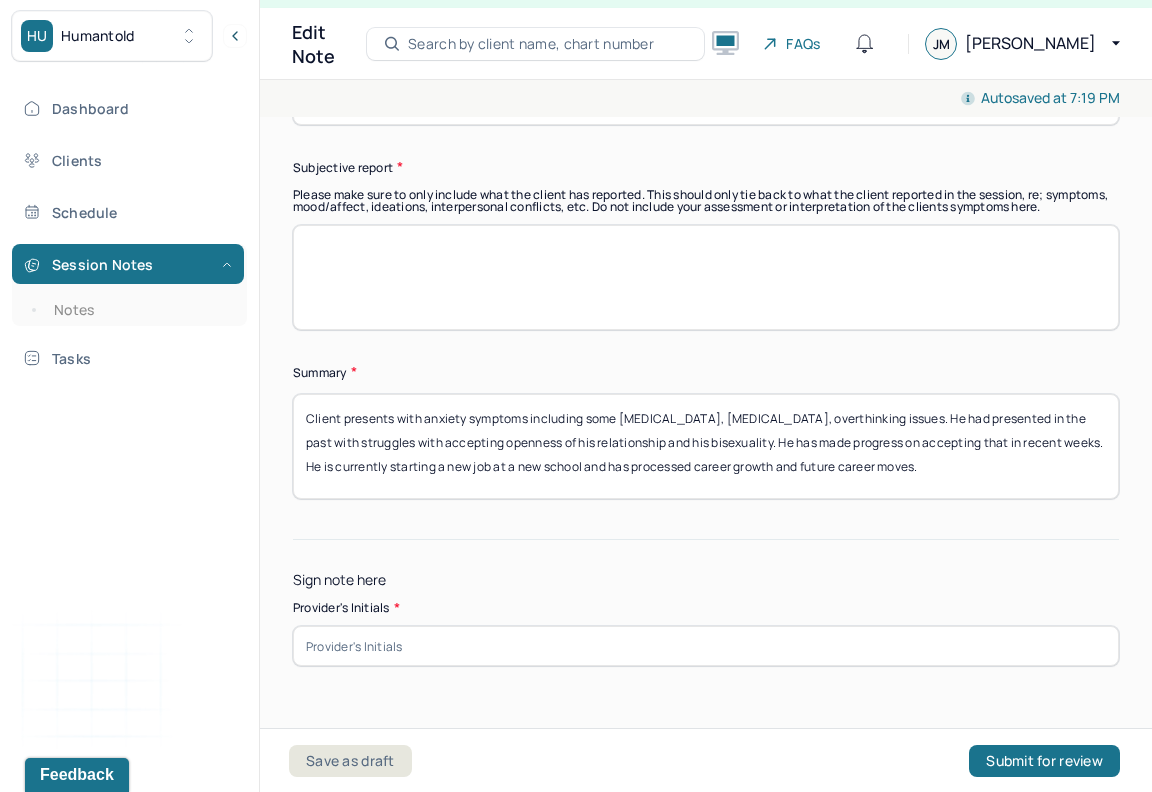 type on "Client presents with anxiety symptoms including some social anxiety, racing thoughts, overthinking issues. He had presented in the past with struggles with accepting openness of his relationship and his bisexuality. He has made progress on accepting that in recent weeks. He is currently starting a new job at a new school and has processed career growth and future career moves." 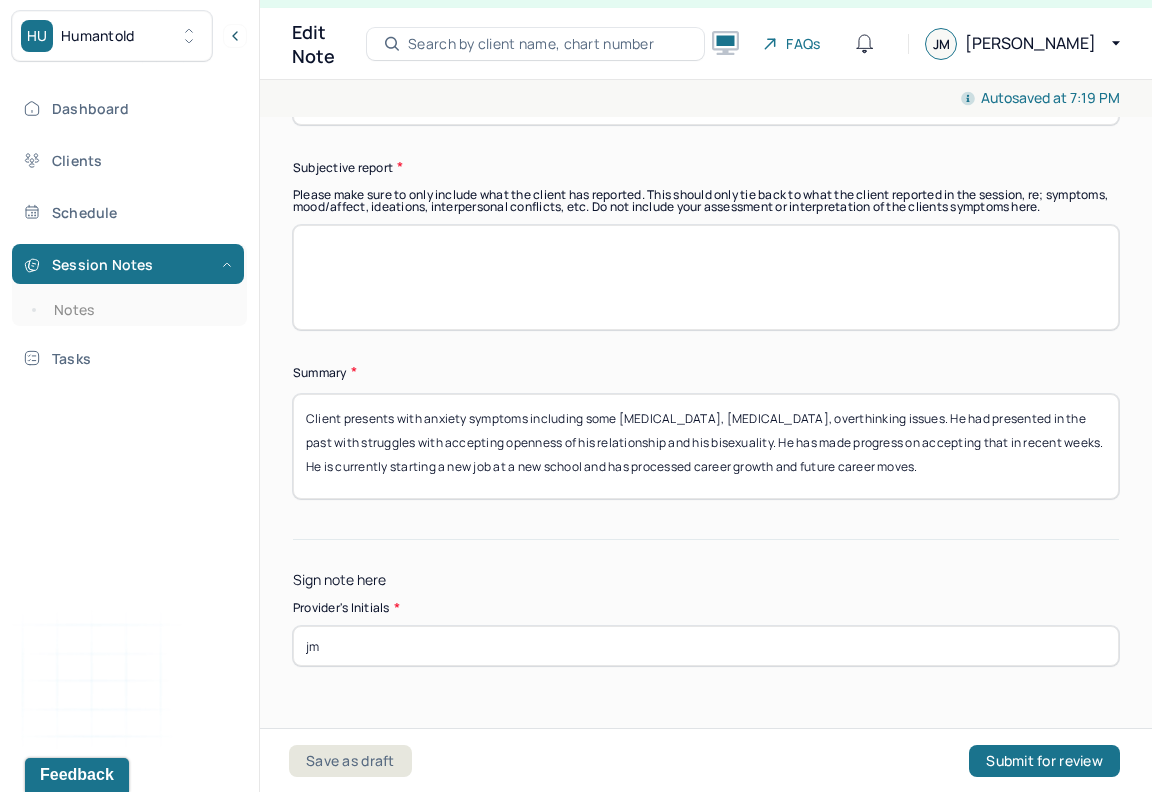 type on "jm" 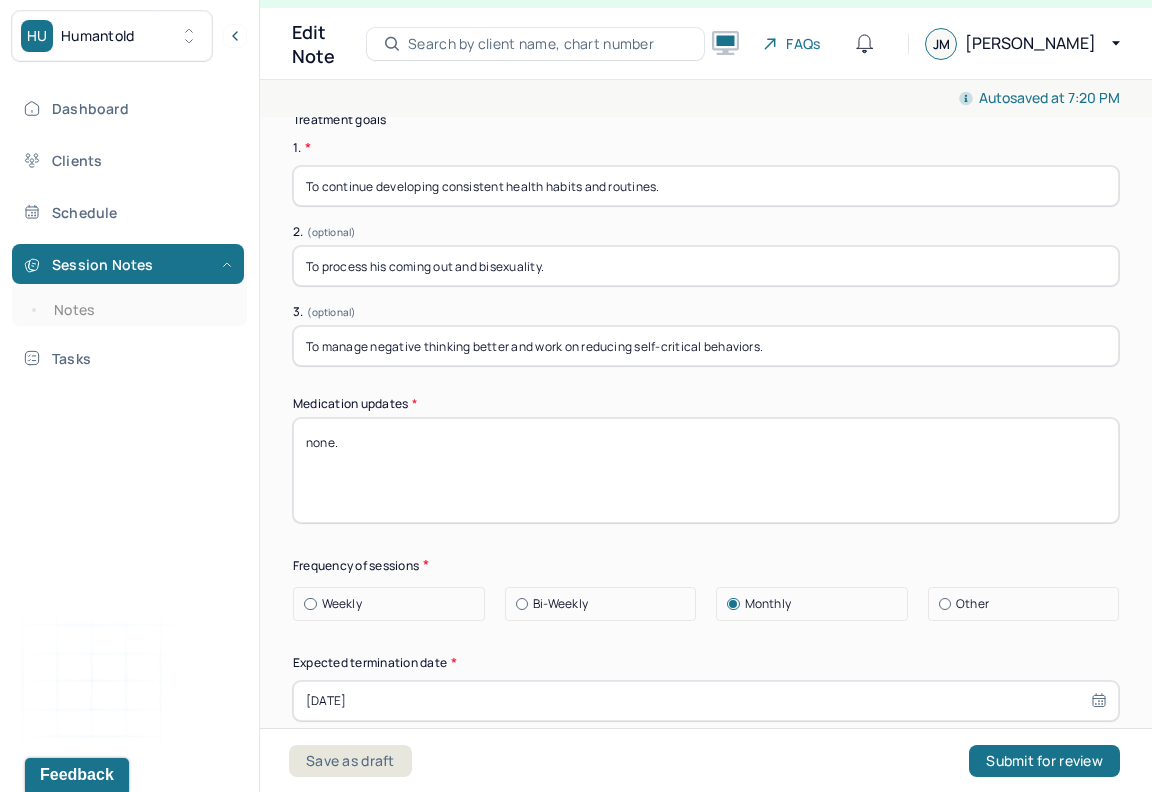 scroll, scrollTop: 5454, scrollLeft: 0, axis: vertical 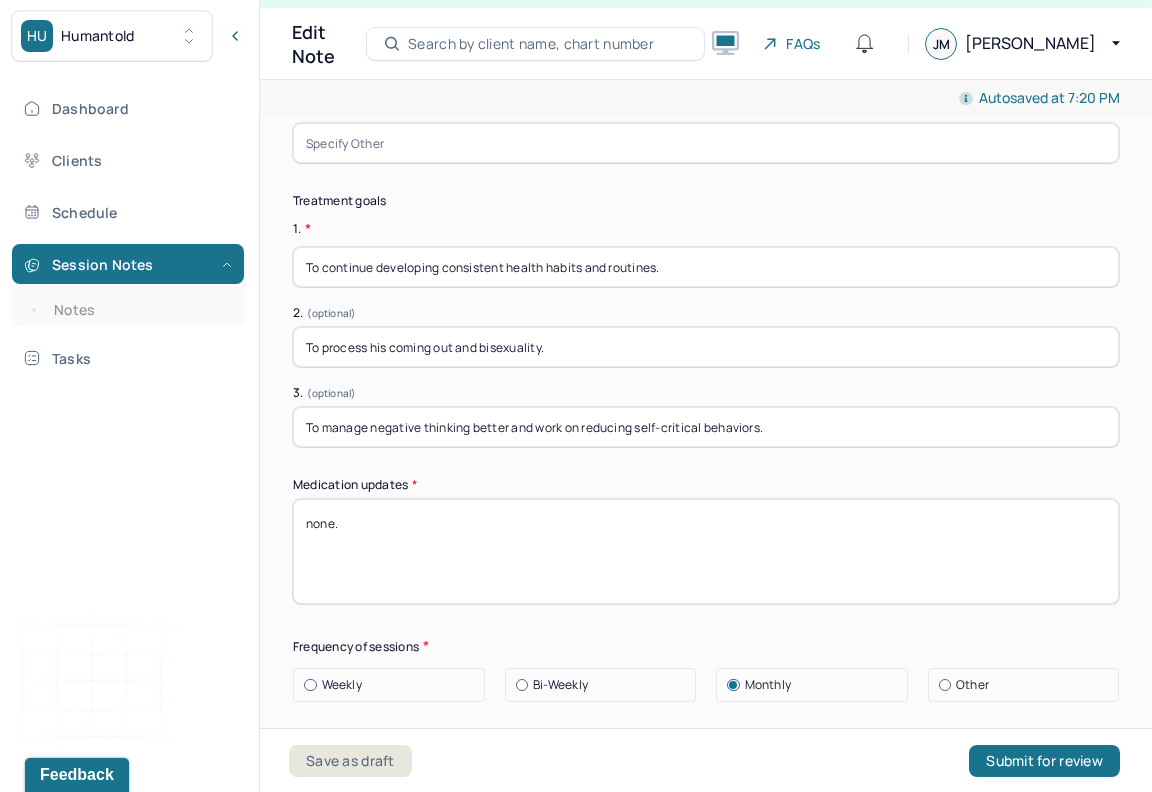 type on "Client processed having been offered a new position at a new school. He processed career movement and growth. He processed improvements on certain goals and" 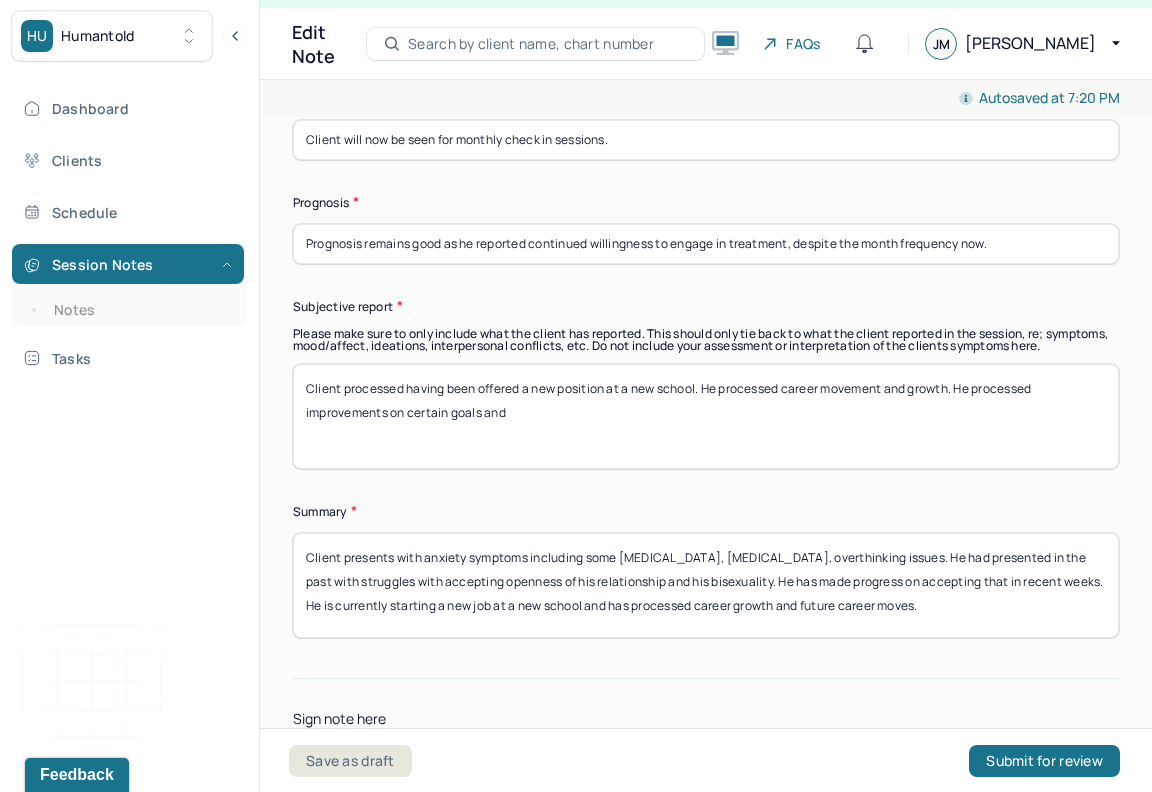 scroll, scrollTop: 6207, scrollLeft: 0, axis: vertical 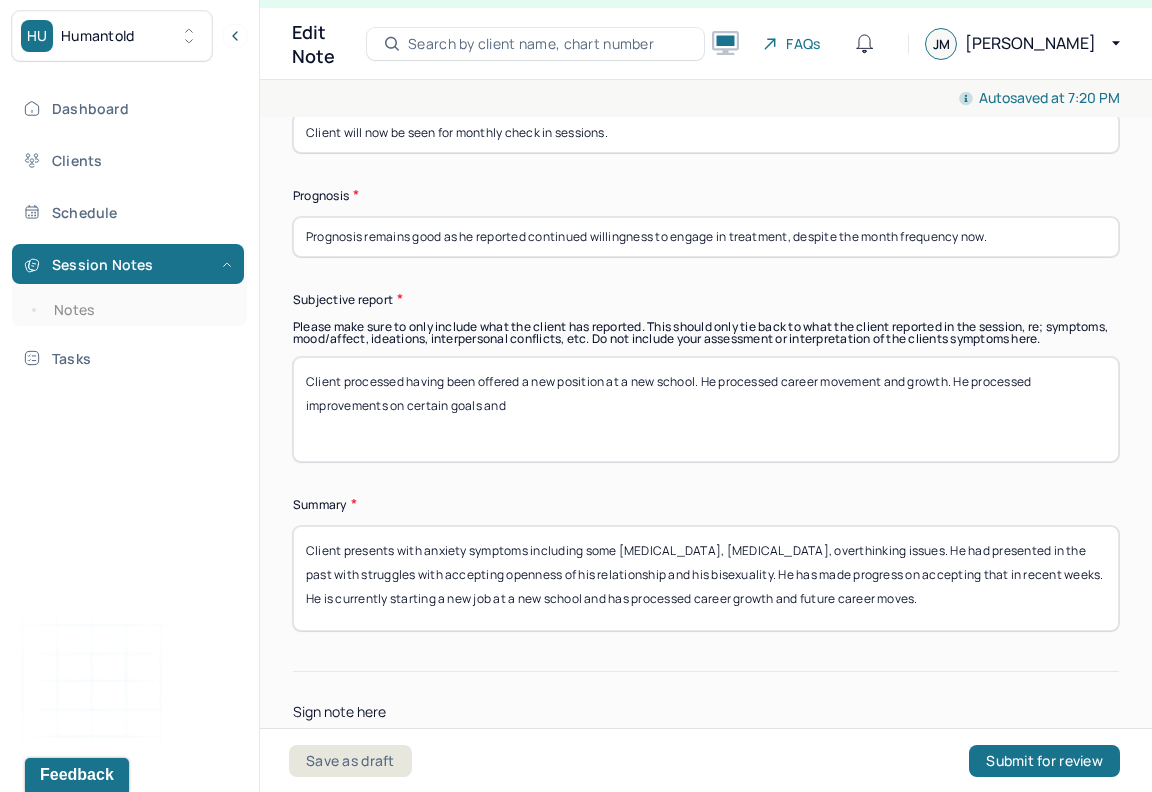 type on "To continue developing consistent healthy habits and routines." 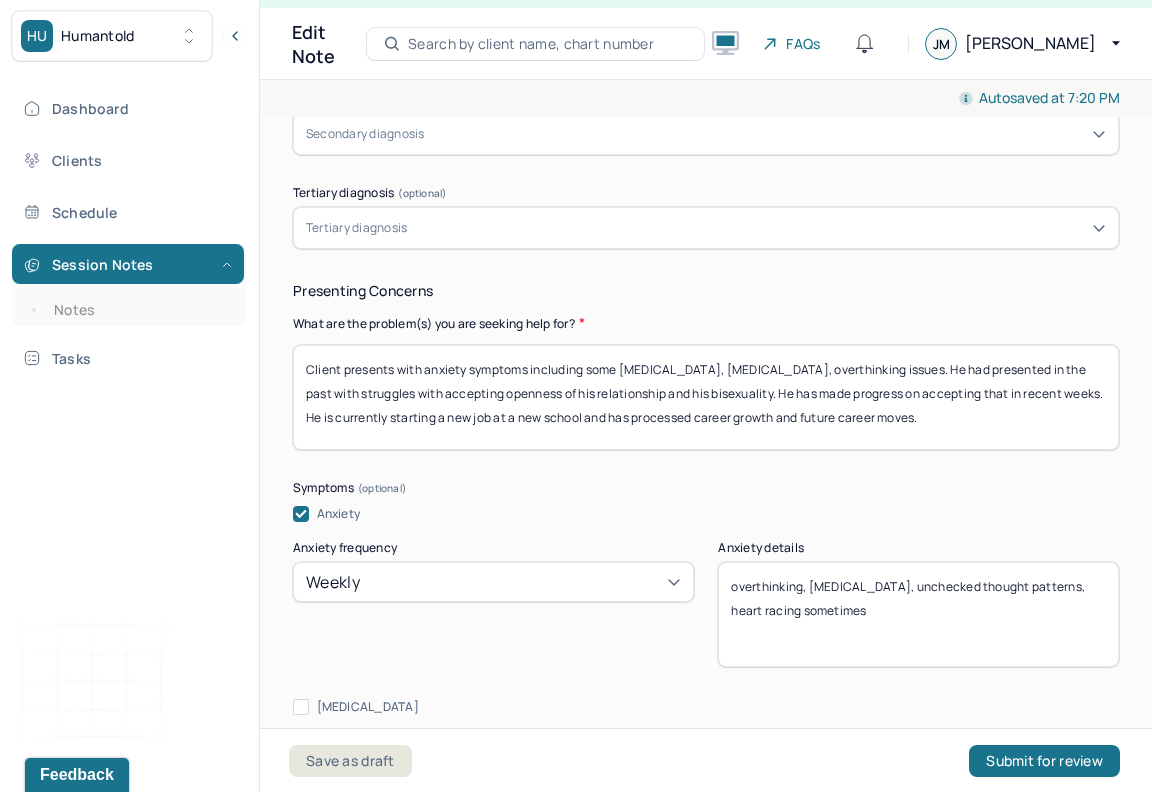 scroll, scrollTop: 0, scrollLeft: 0, axis: both 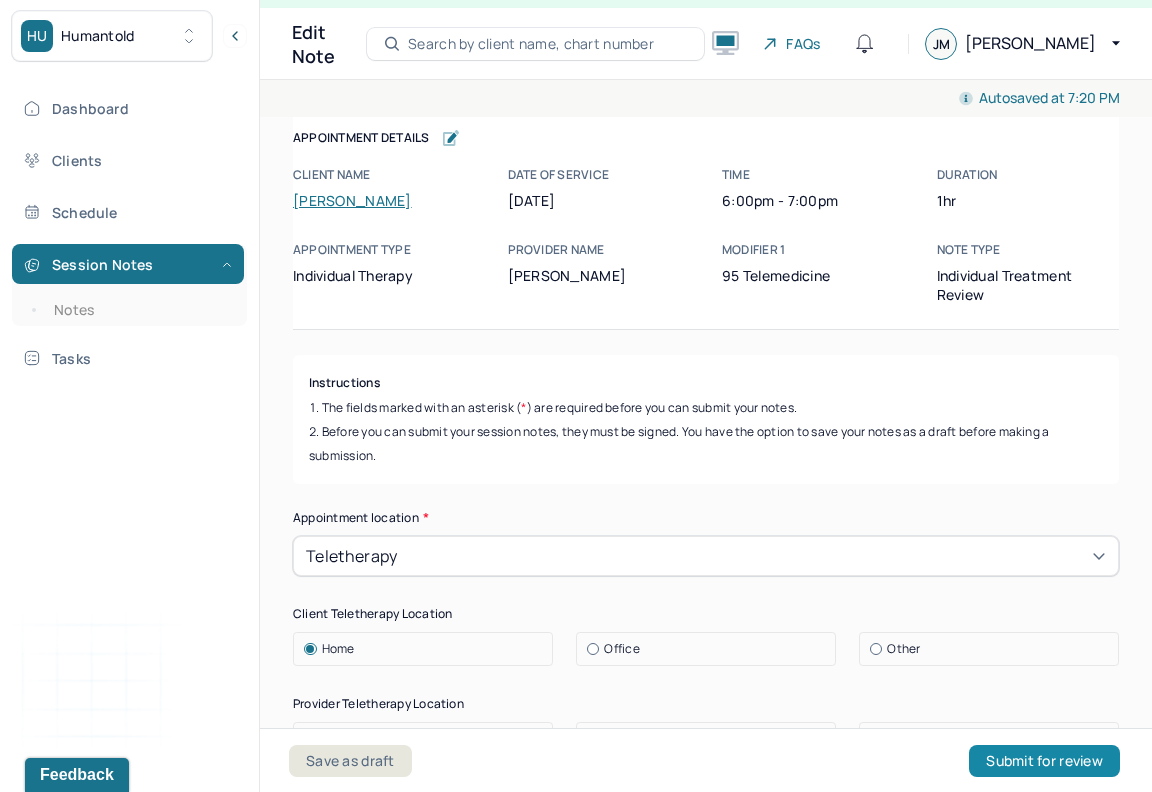 type on "Client processed having been offered a new position at a new school. He processed career movement and growth. He processed improvements on certain goals and ways to continue growing. He was engaged in updating his treatment review and goals." 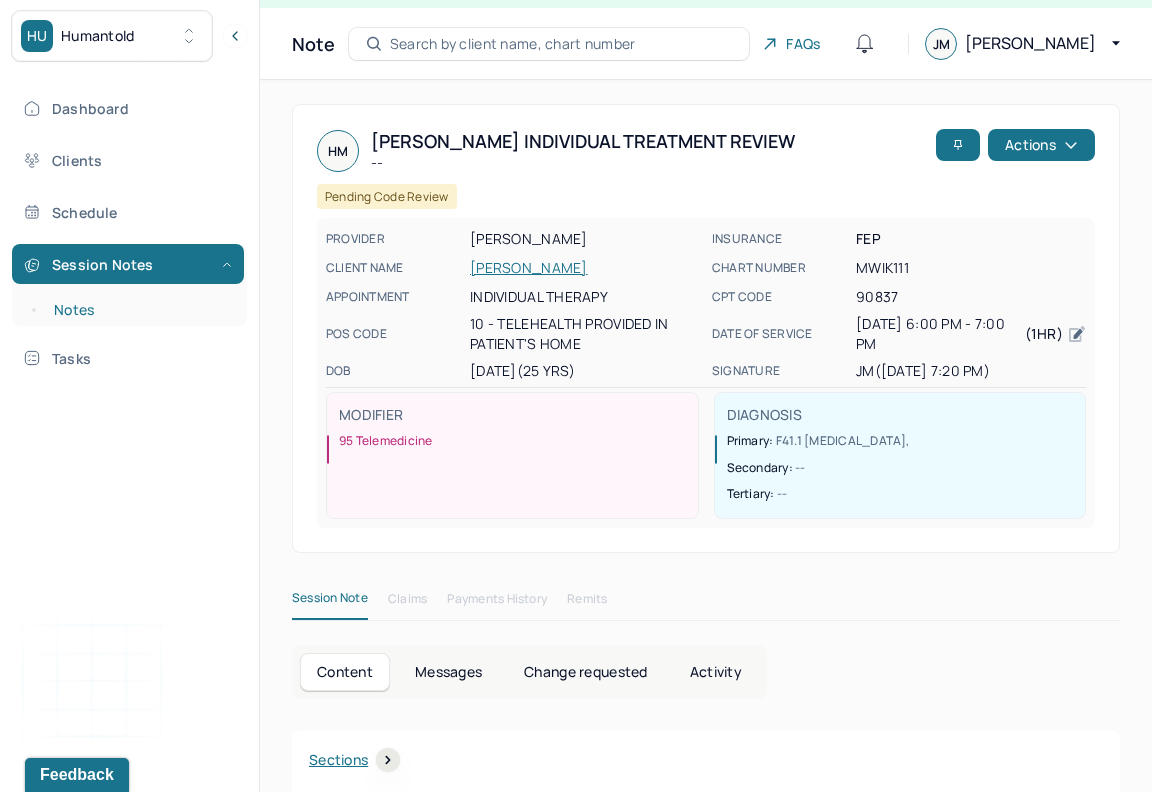 click on "Notes" at bounding box center [139, 310] 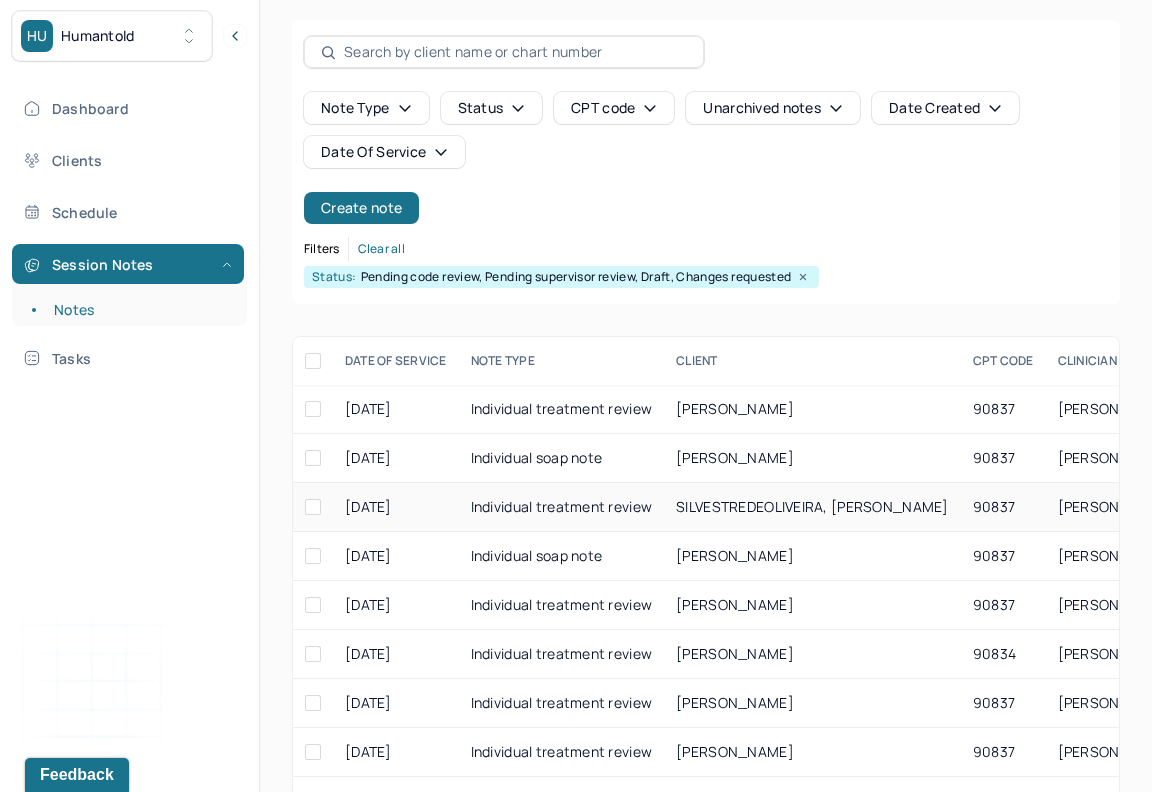 scroll, scrollTop: 234, scrollLeft: 0, axis: vertical 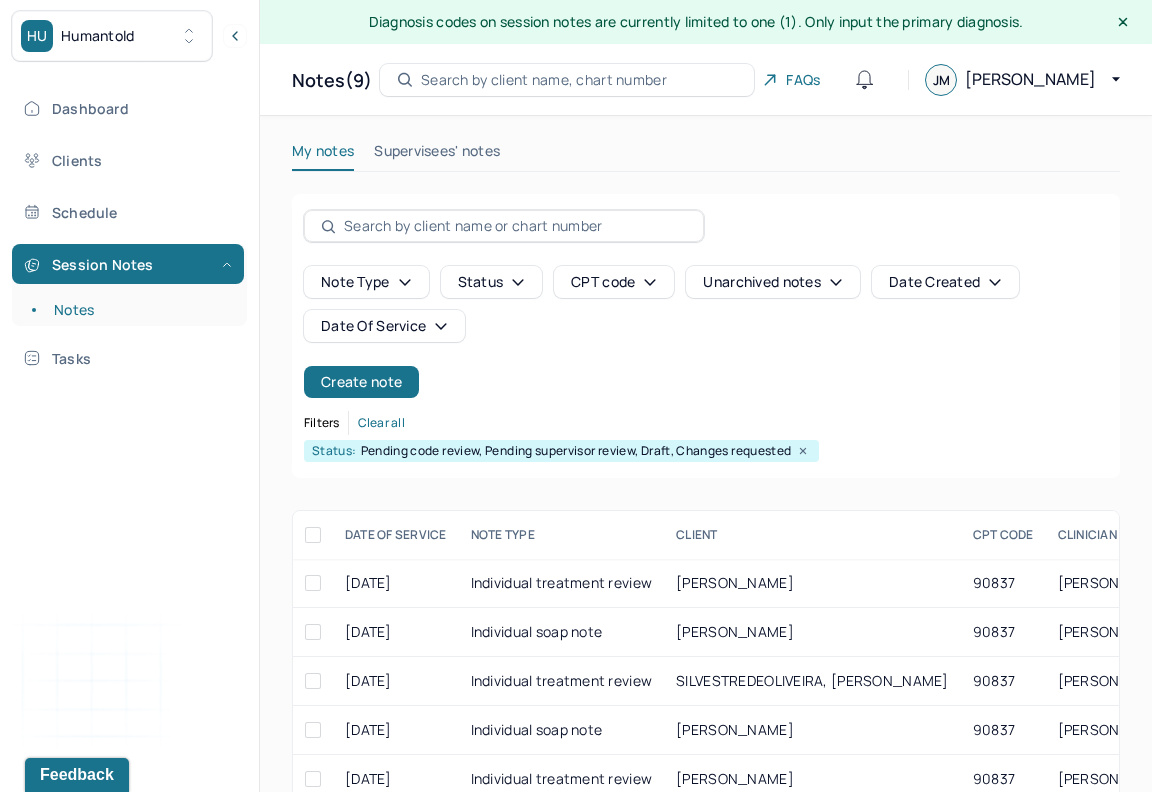 click on "Supervisees' notes" at bounding box center (437, 155) 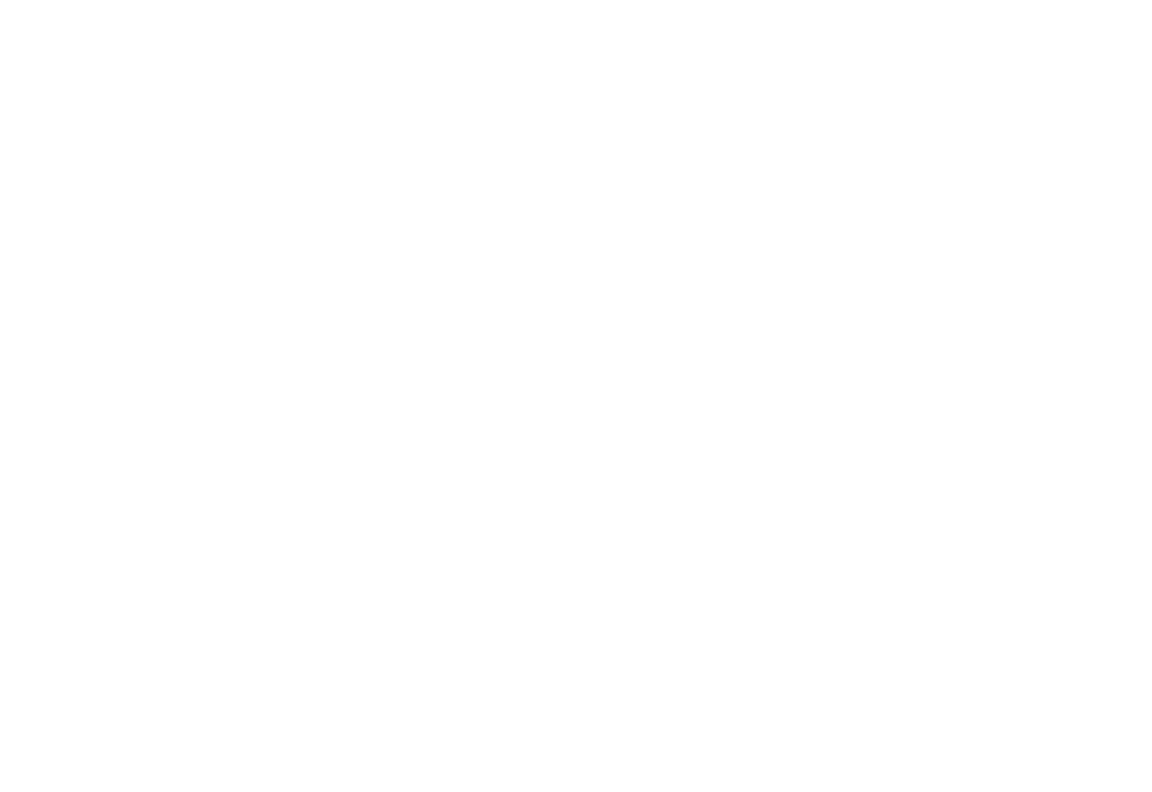 scroll, scrollTop: 0, scrollLeft: 0, axis: both 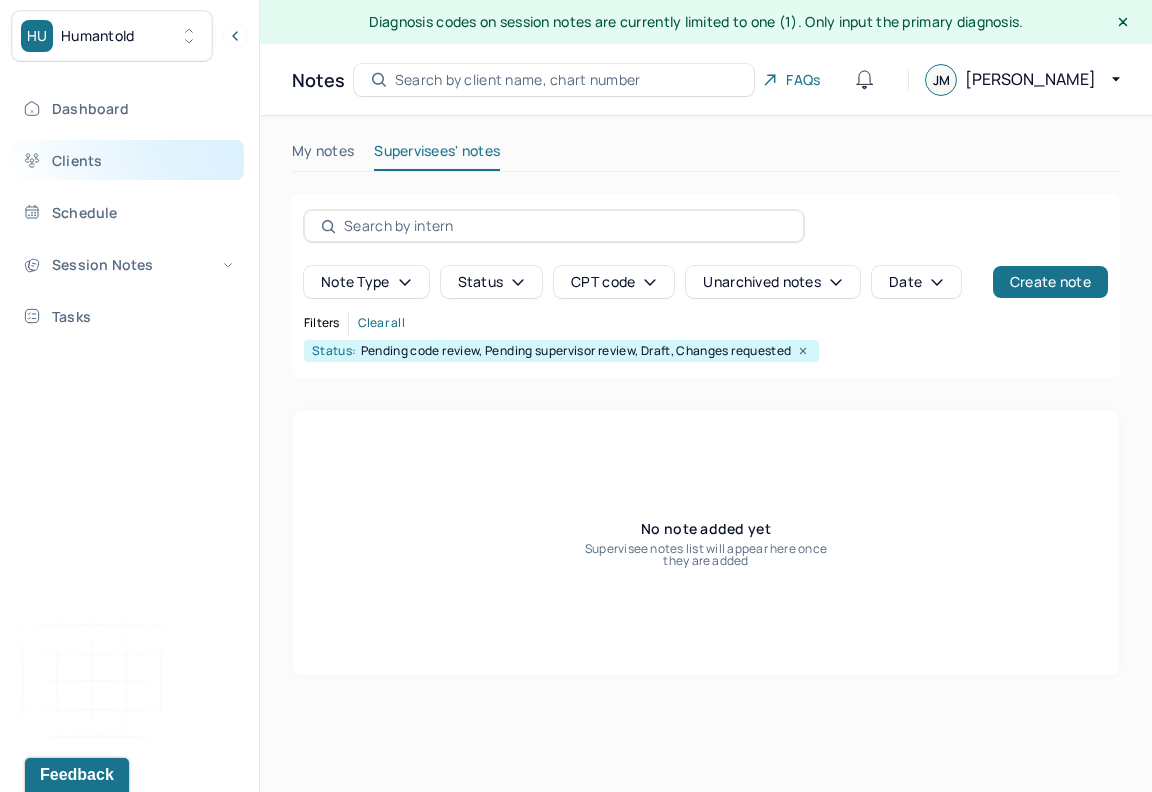 click on "Clients" at bounding box center [128, 160] 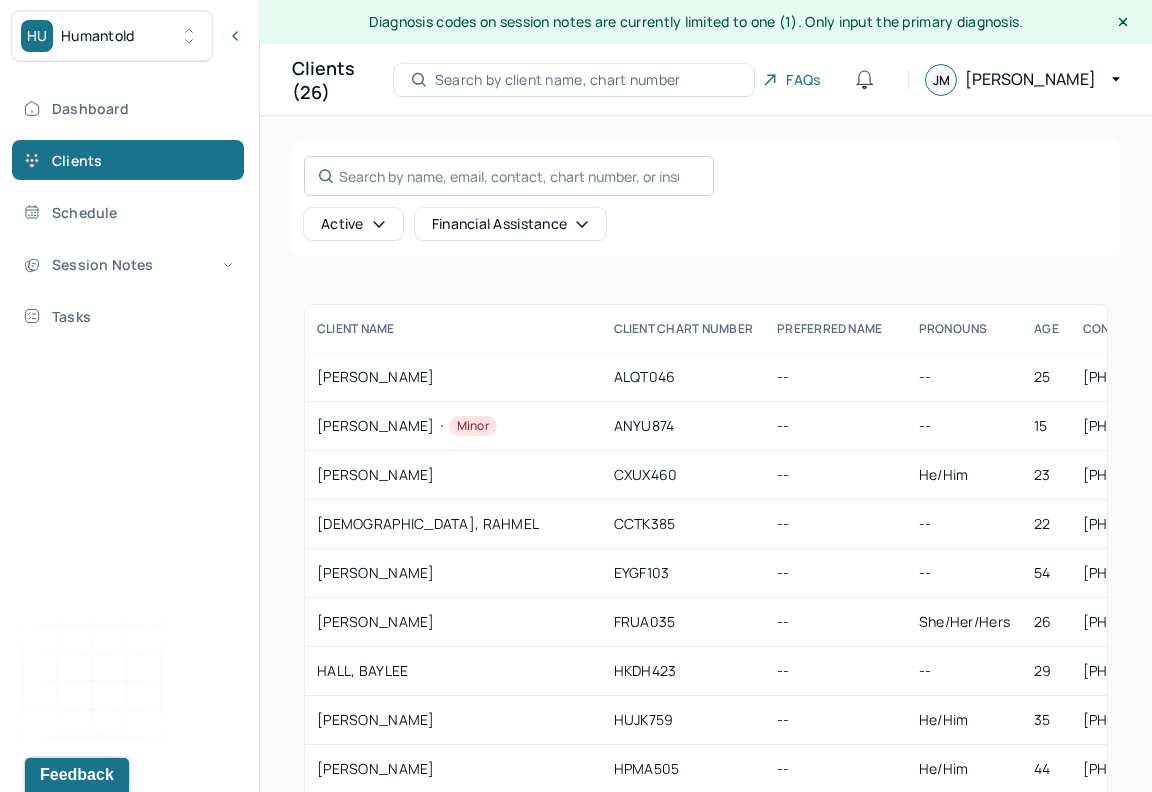 click on "Search by name, email, contact, chart number, or insurance id..." at bounding box center [509, 176] 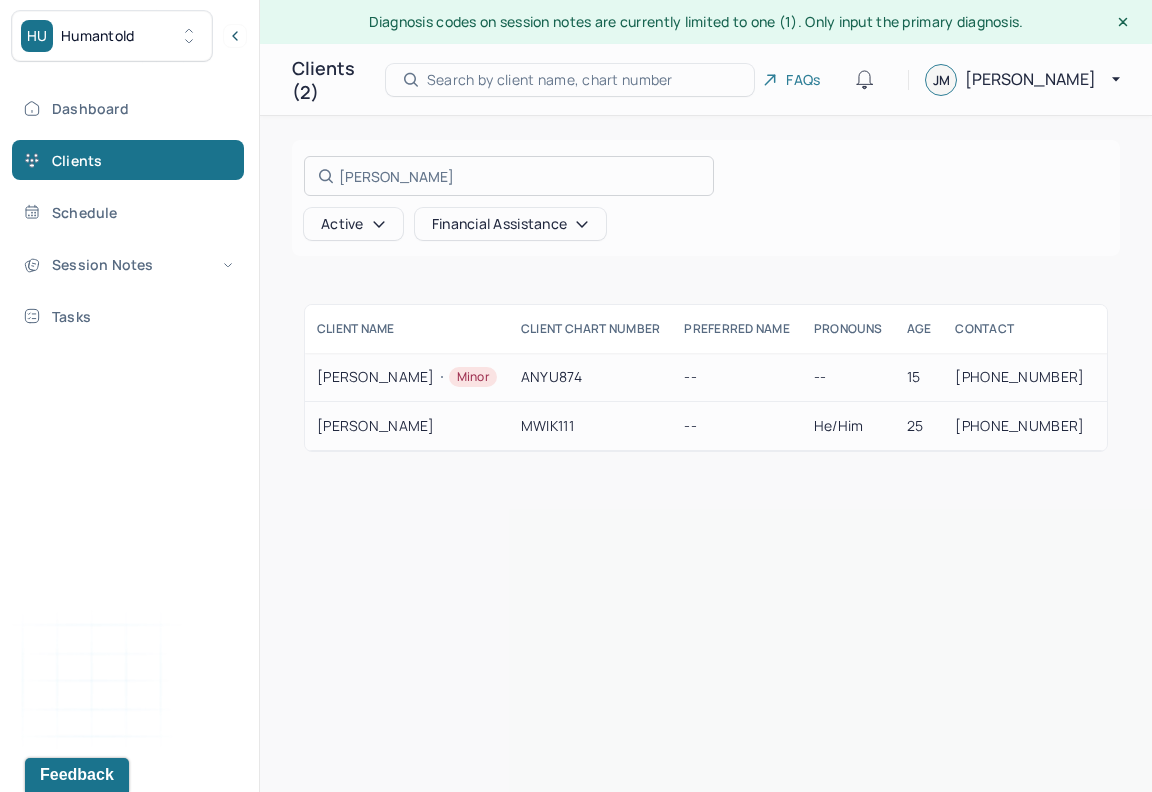 type on "[PERSON_NAME]" 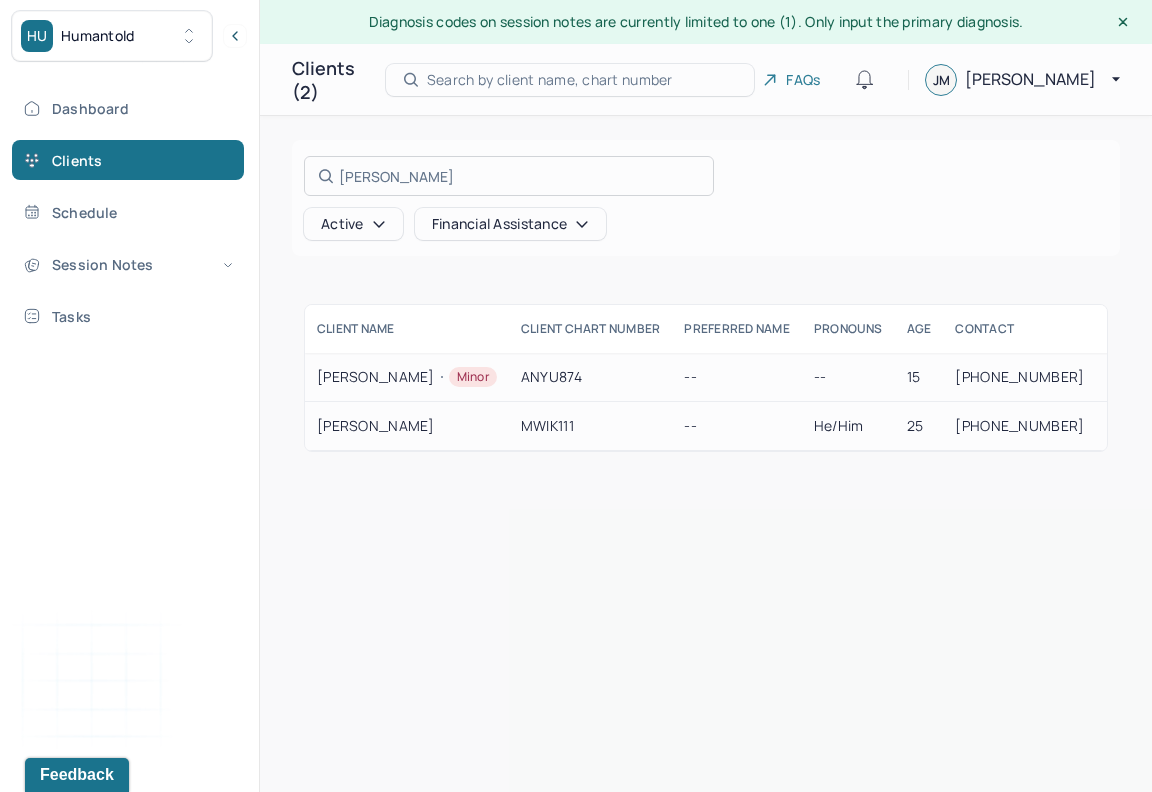 click at bounding box center (576, 396) 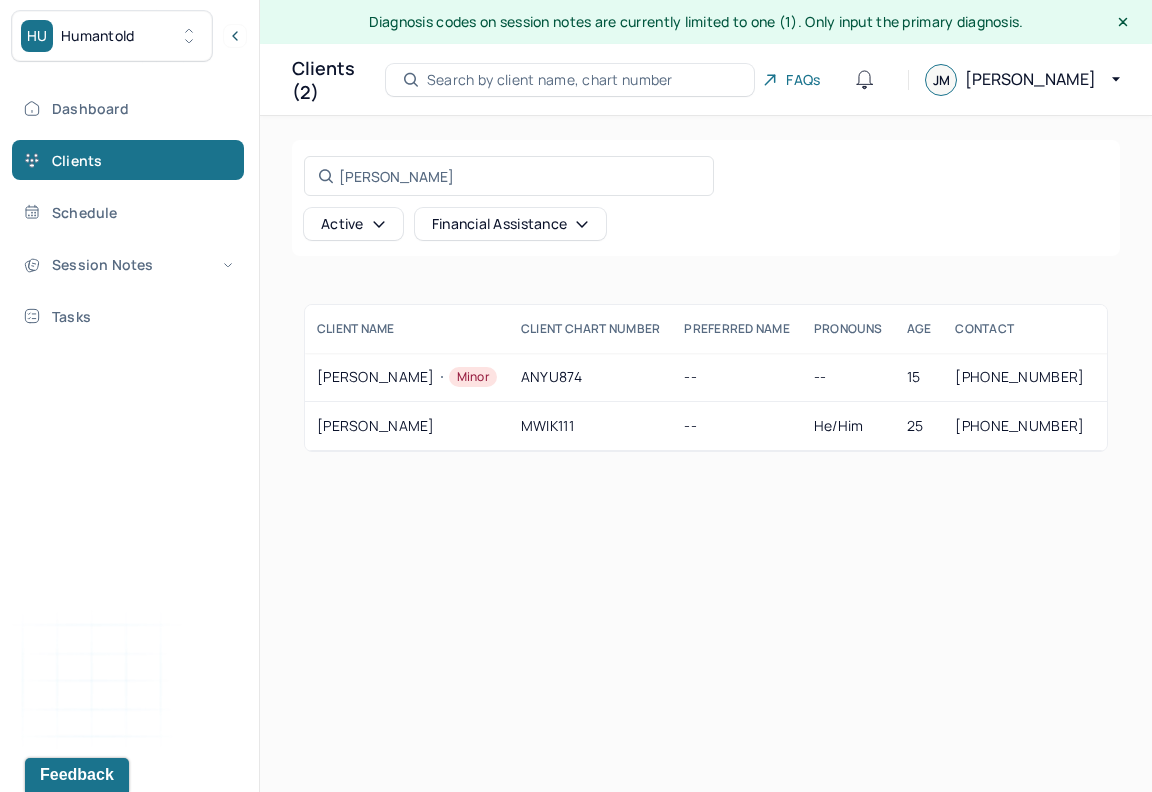 click on "MWIK111" at bounding box center [591, 426] 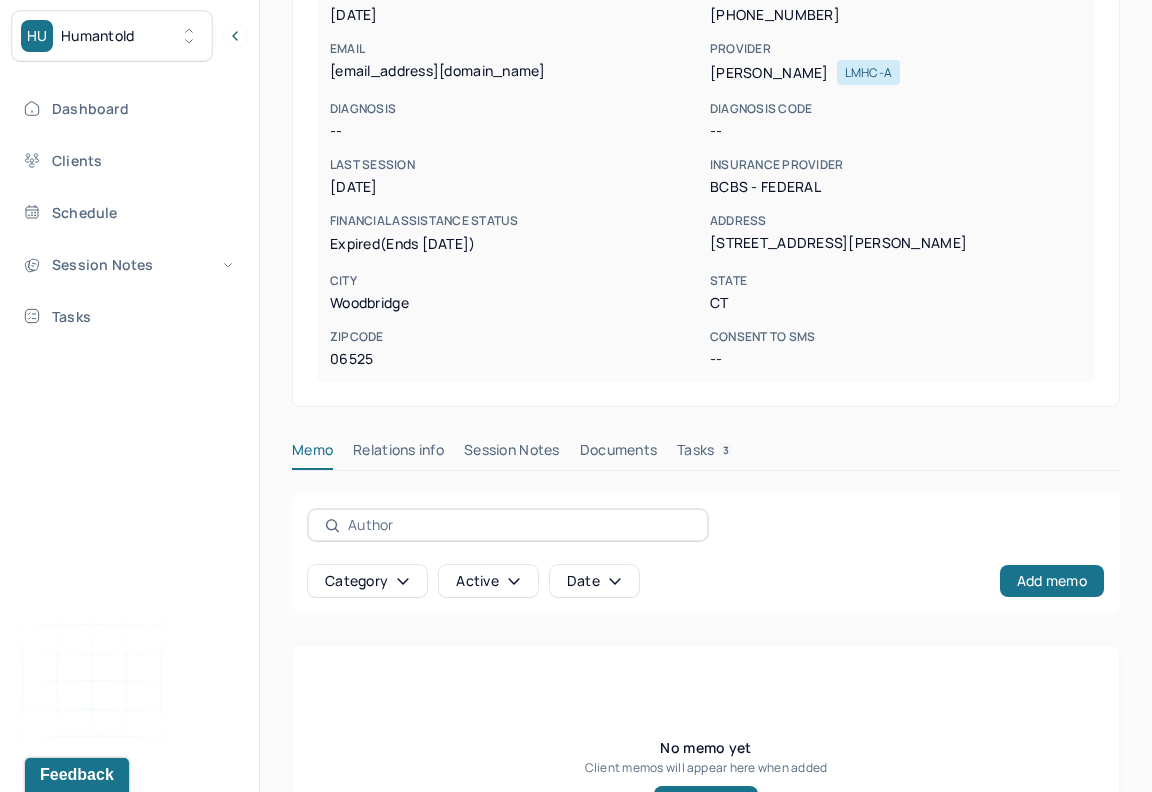 scroll, scrollTop: 398, scrollLeft: 0, axis: vertical 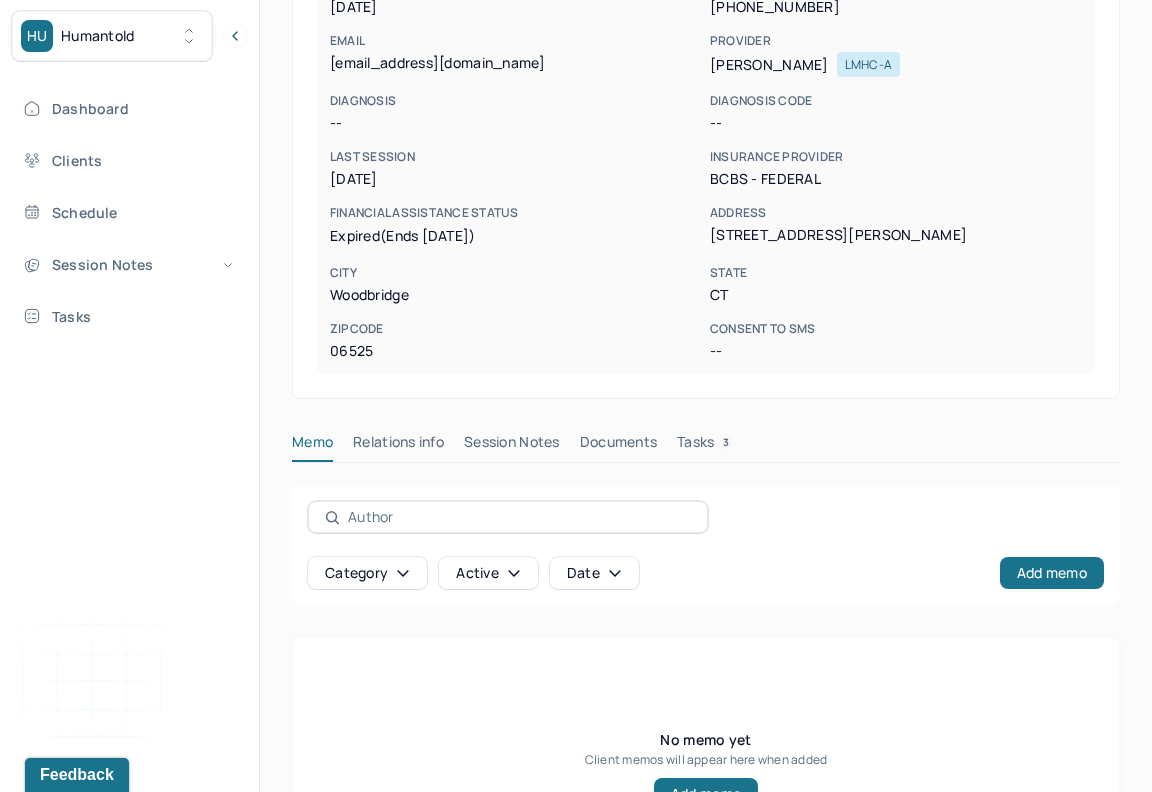 click on "Session Notes" at bounding box center (512, 446) 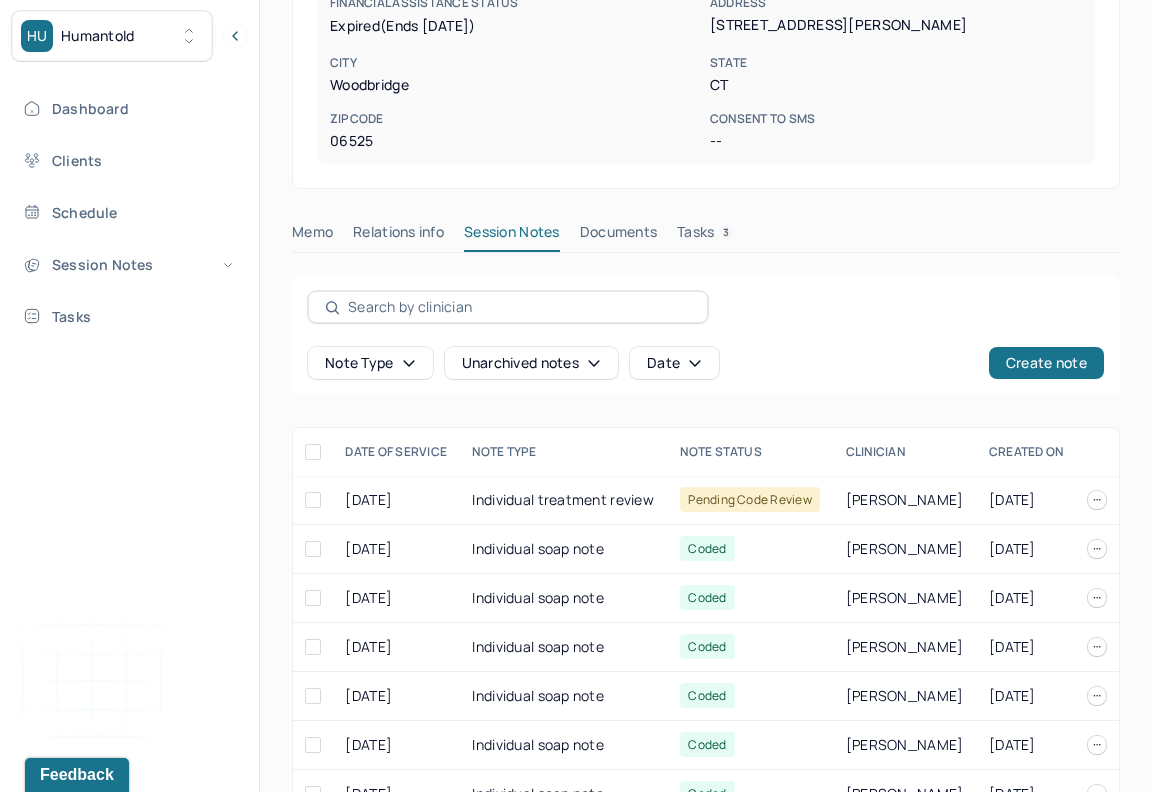 scroll, scrollTop: 609, scrollLeft: 0, axis: vertical 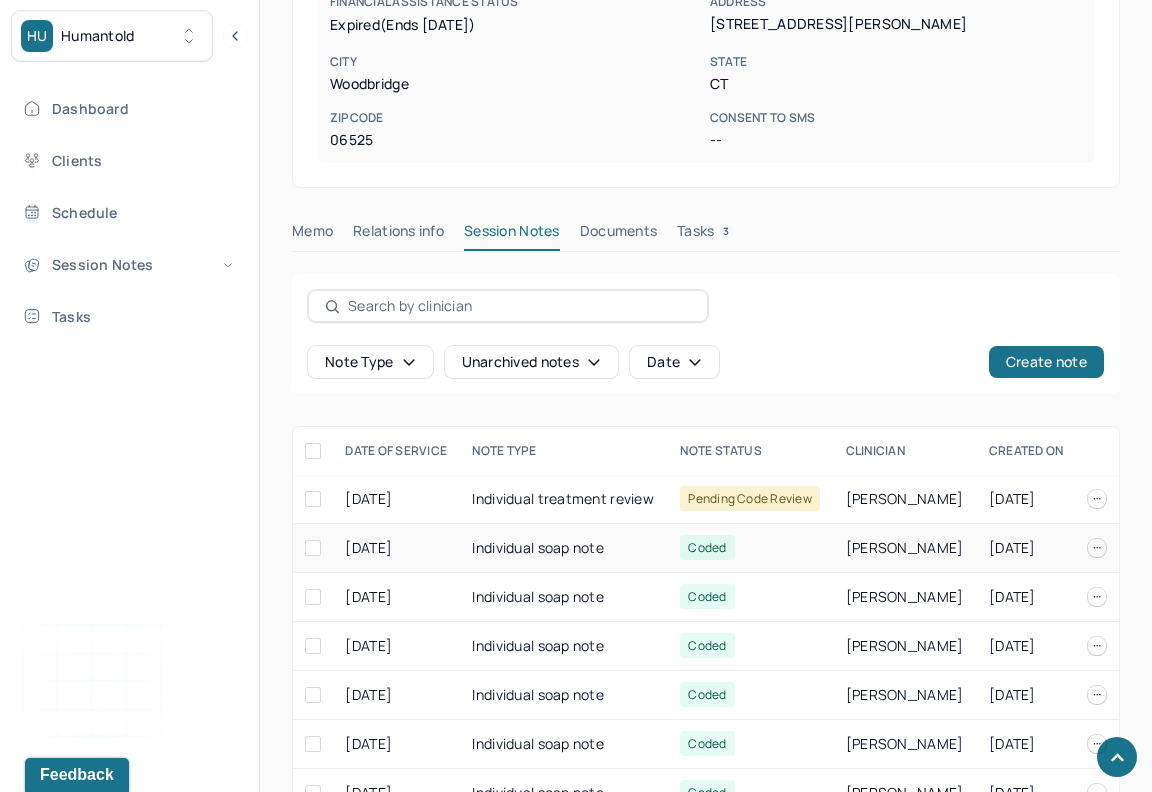 click on "Individual soap note" at bounding box center (564, 548) 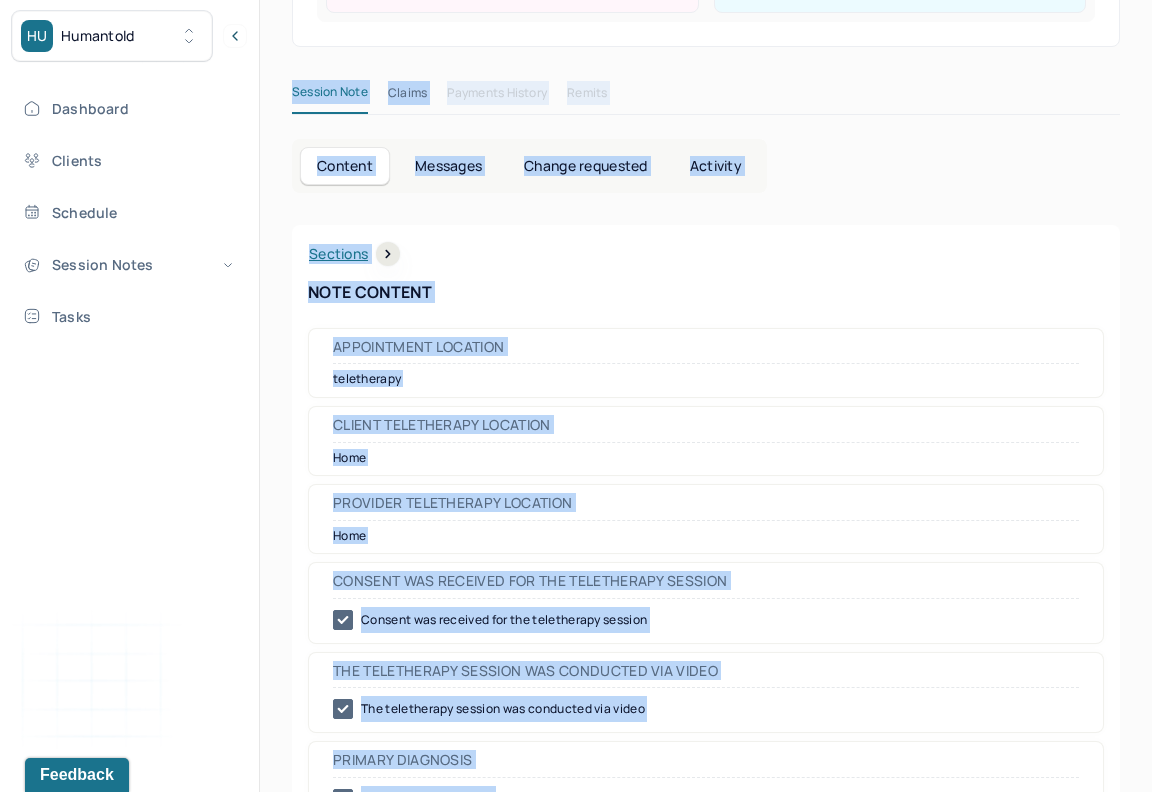 scroll, scrollTop: 596, scrollLeft: 0, axis: vertical 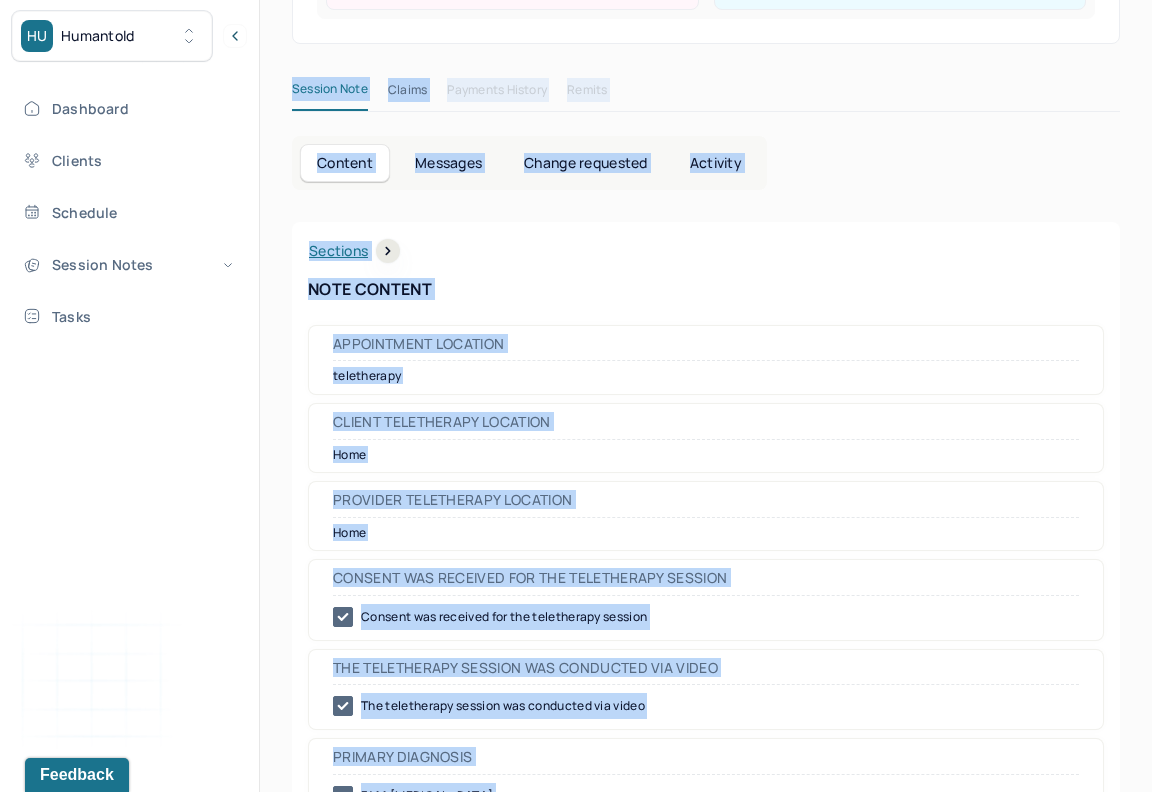 click on "Consent was received for the teletherapy session" at bounding box center [706, 617] 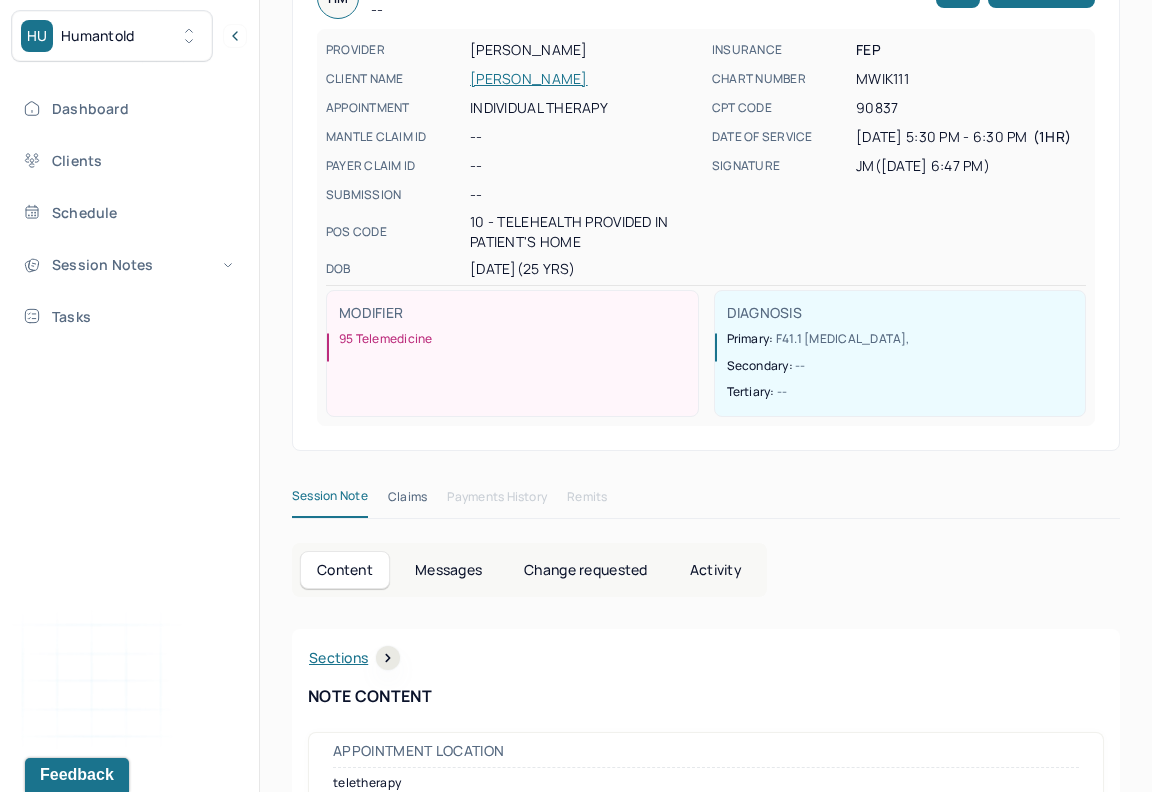 scroll, scrollTop: 0, scrollLeft: 0, axis: both 